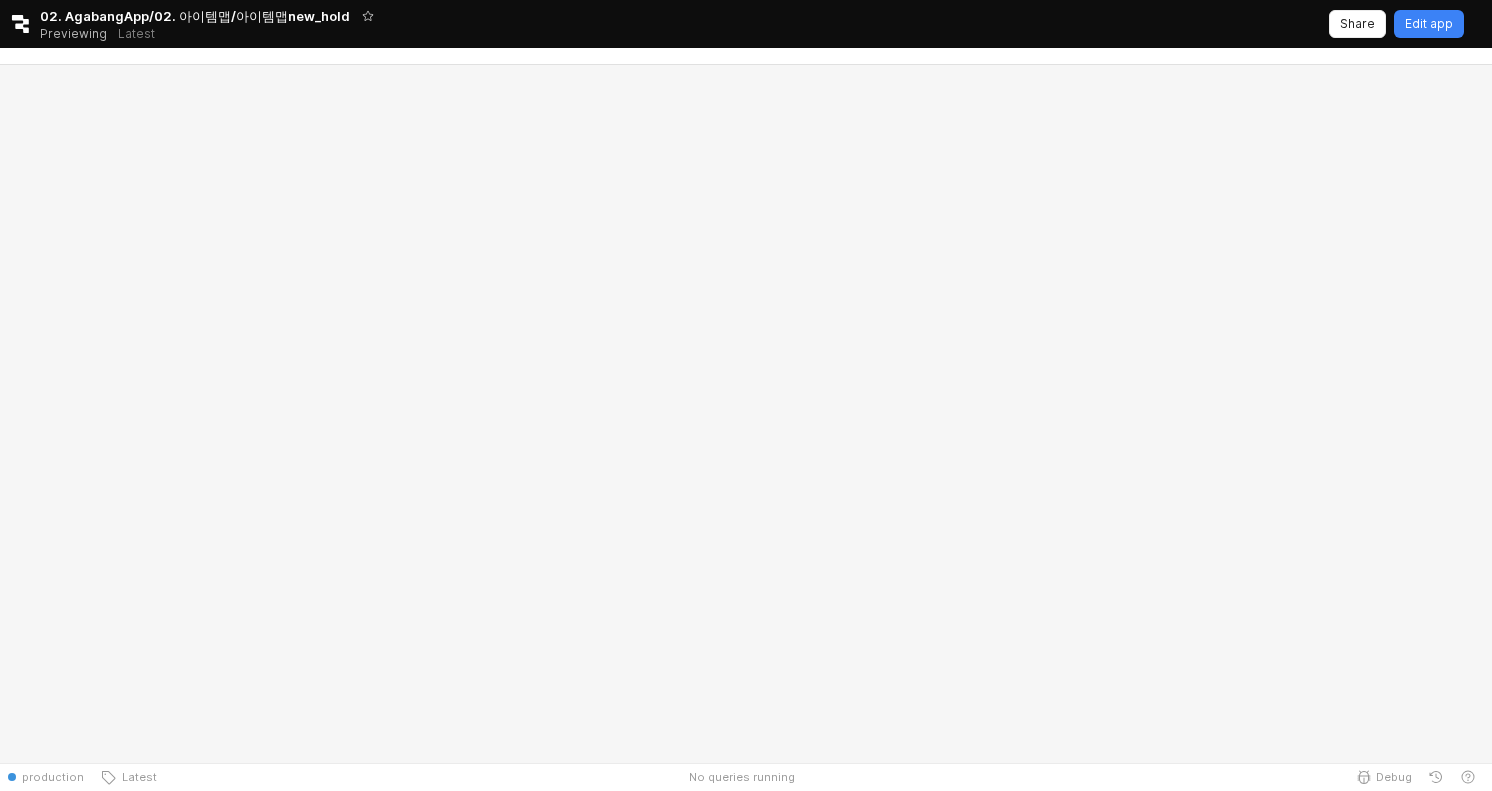 scroll, scrollTop: 0, scrollLeft: 0, axis: both 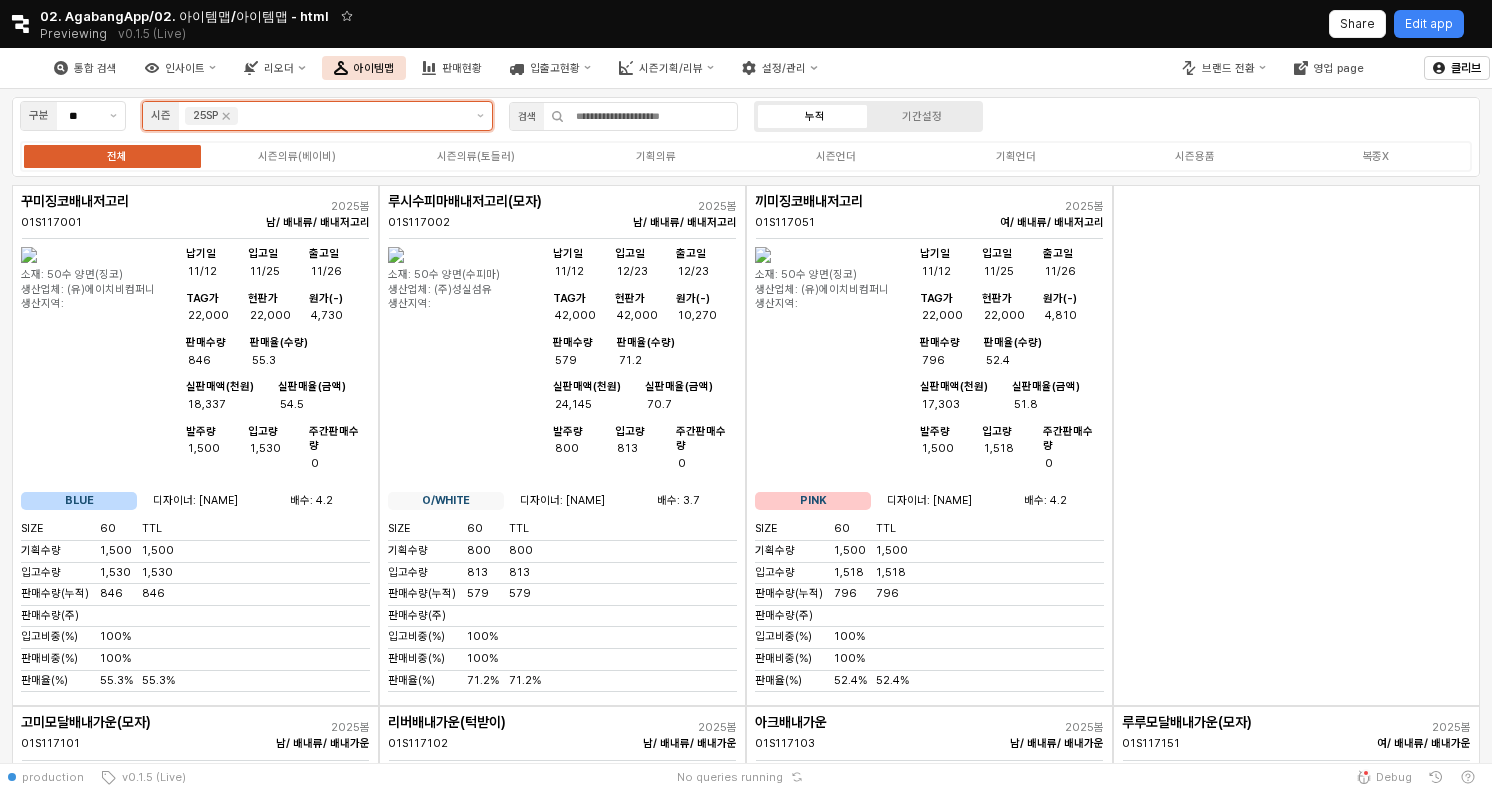 click at bounding box center [352, 116] 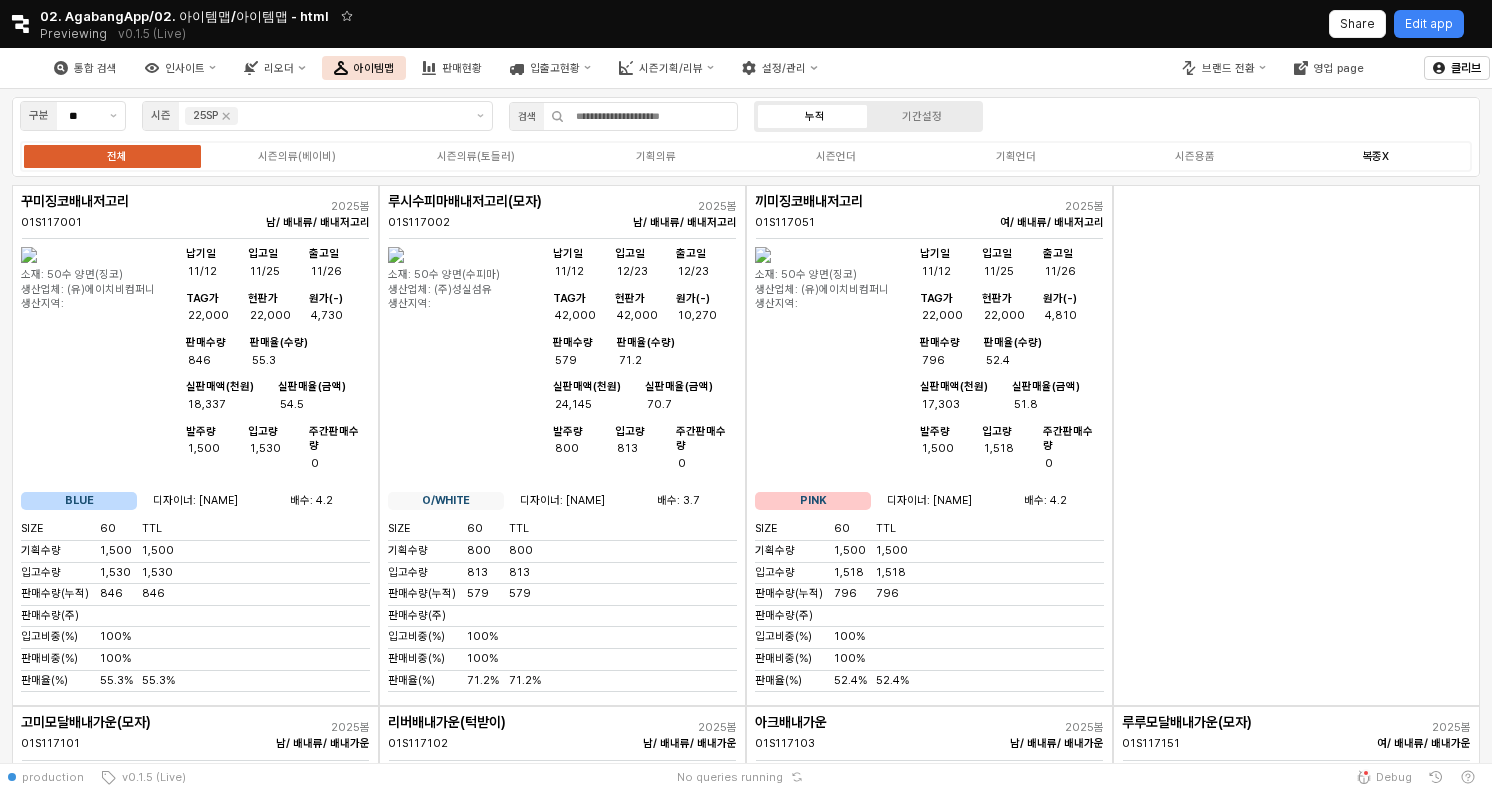click on "복종X" at bounding box center [1375, 156] 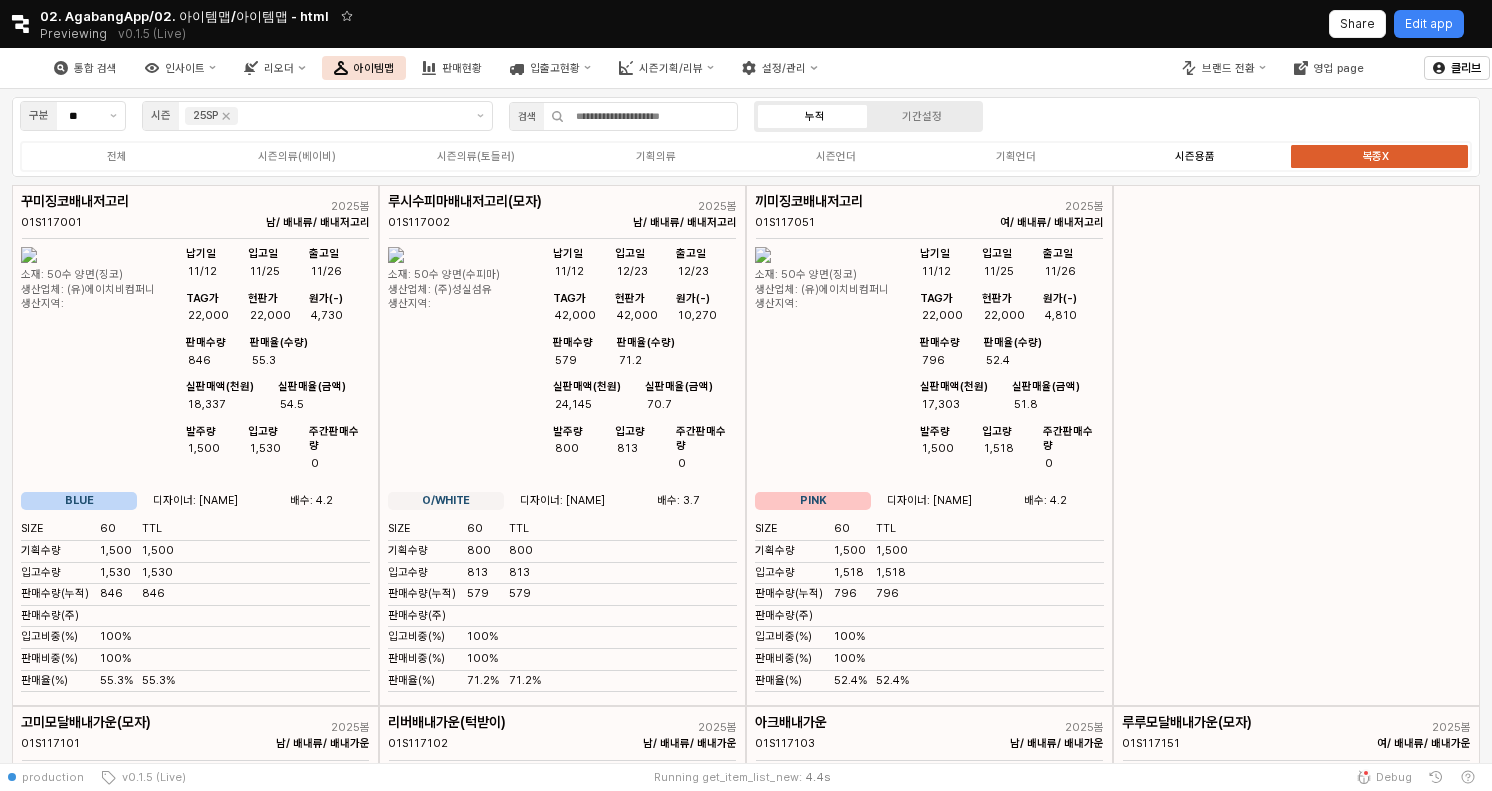 click on "시즌용품" at bounding box center (1195, 156) 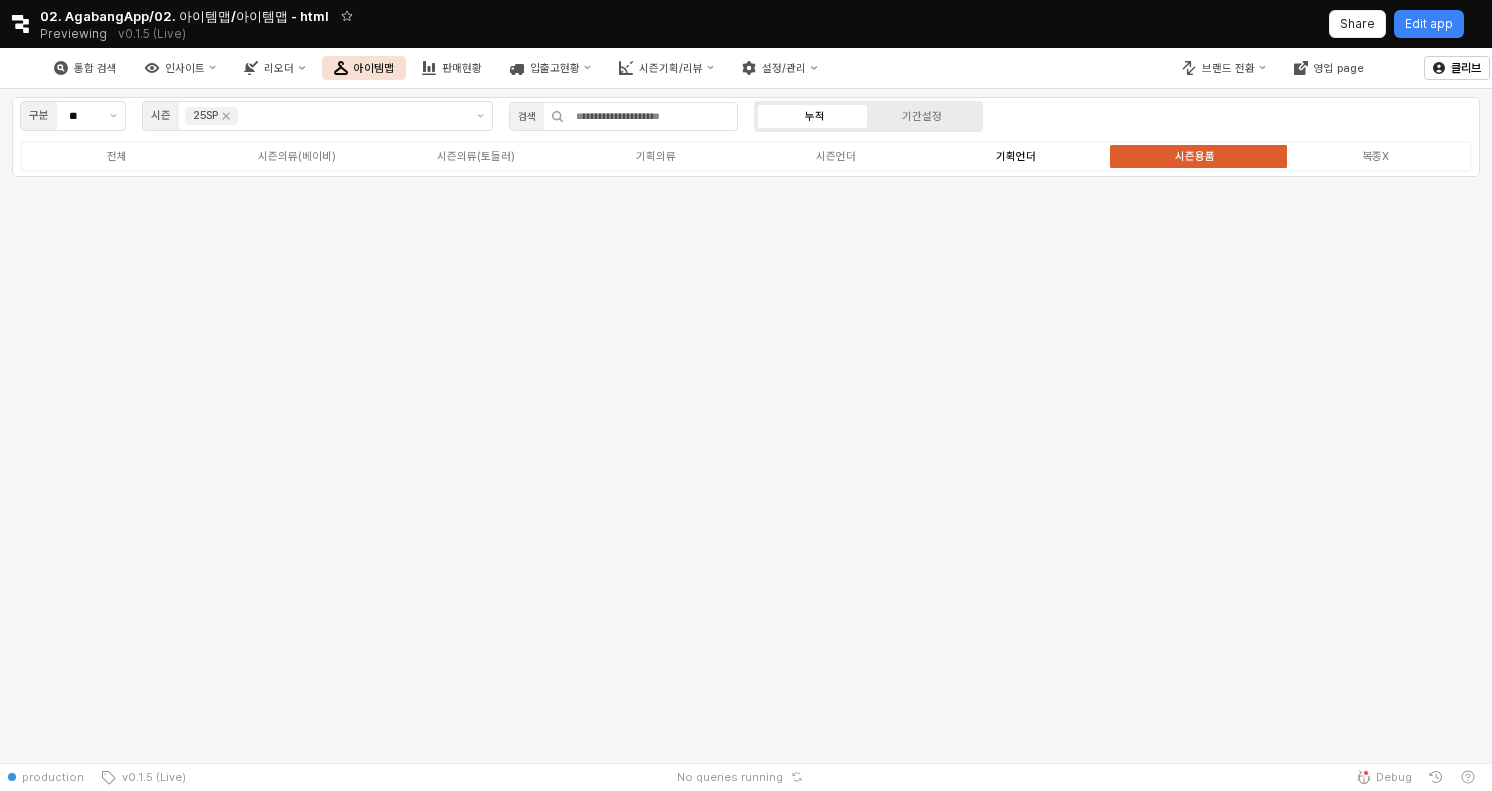 click on "기획언더" at bounding box center (1016, 156) 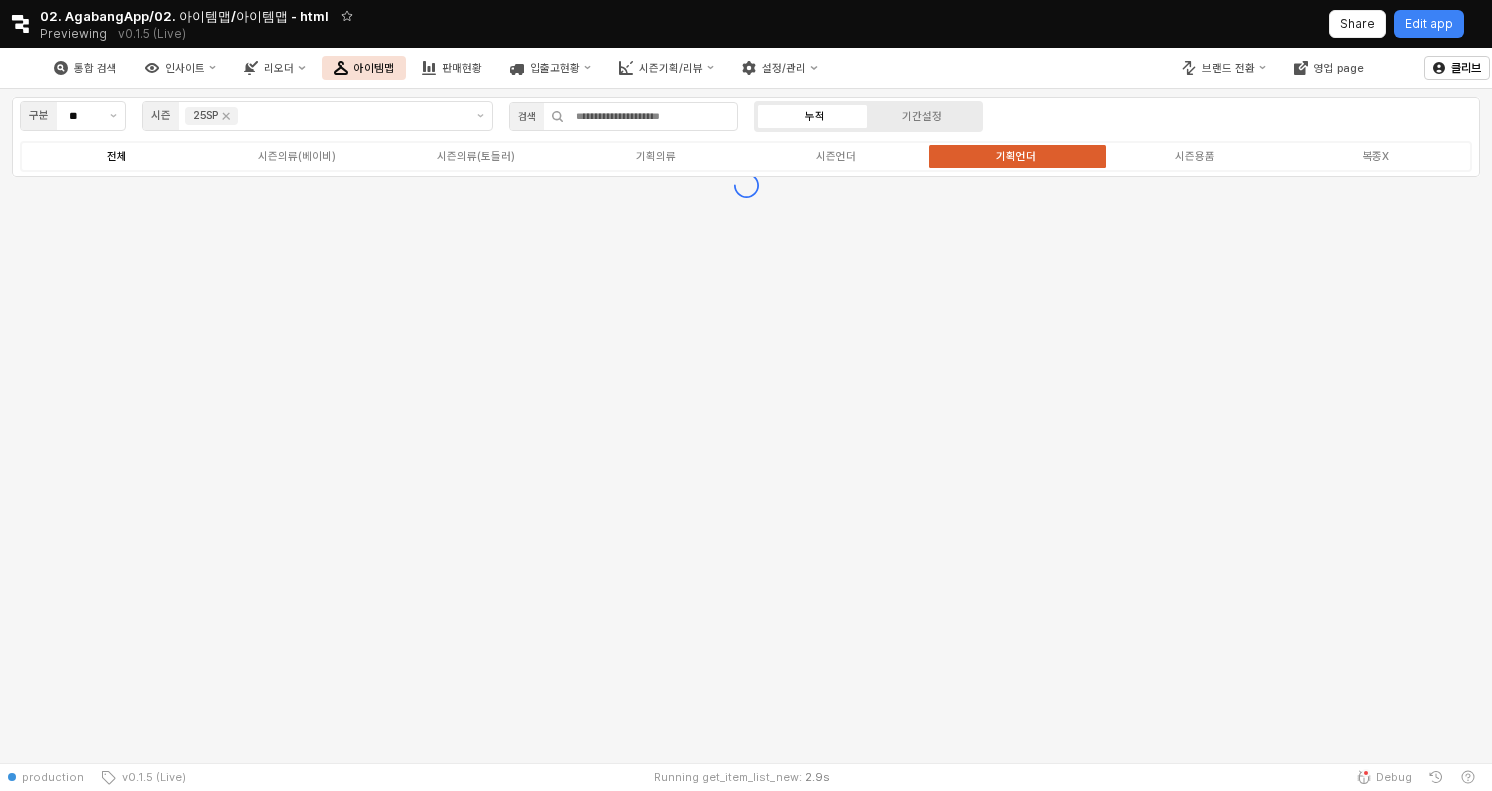 click on "전체" at bounding box center (117, 156) 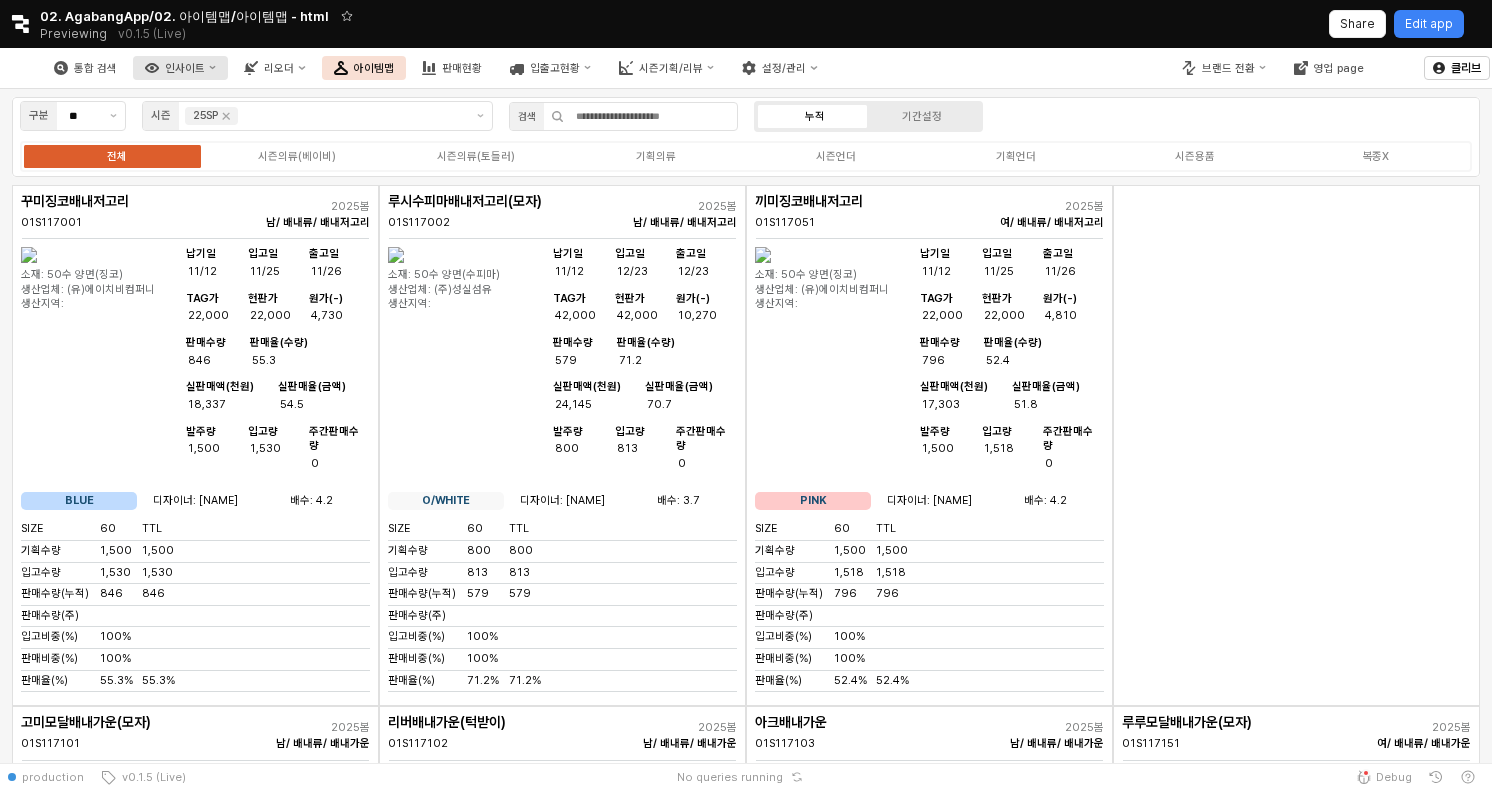 click on "인사이트" at bounding box center (185, 68) 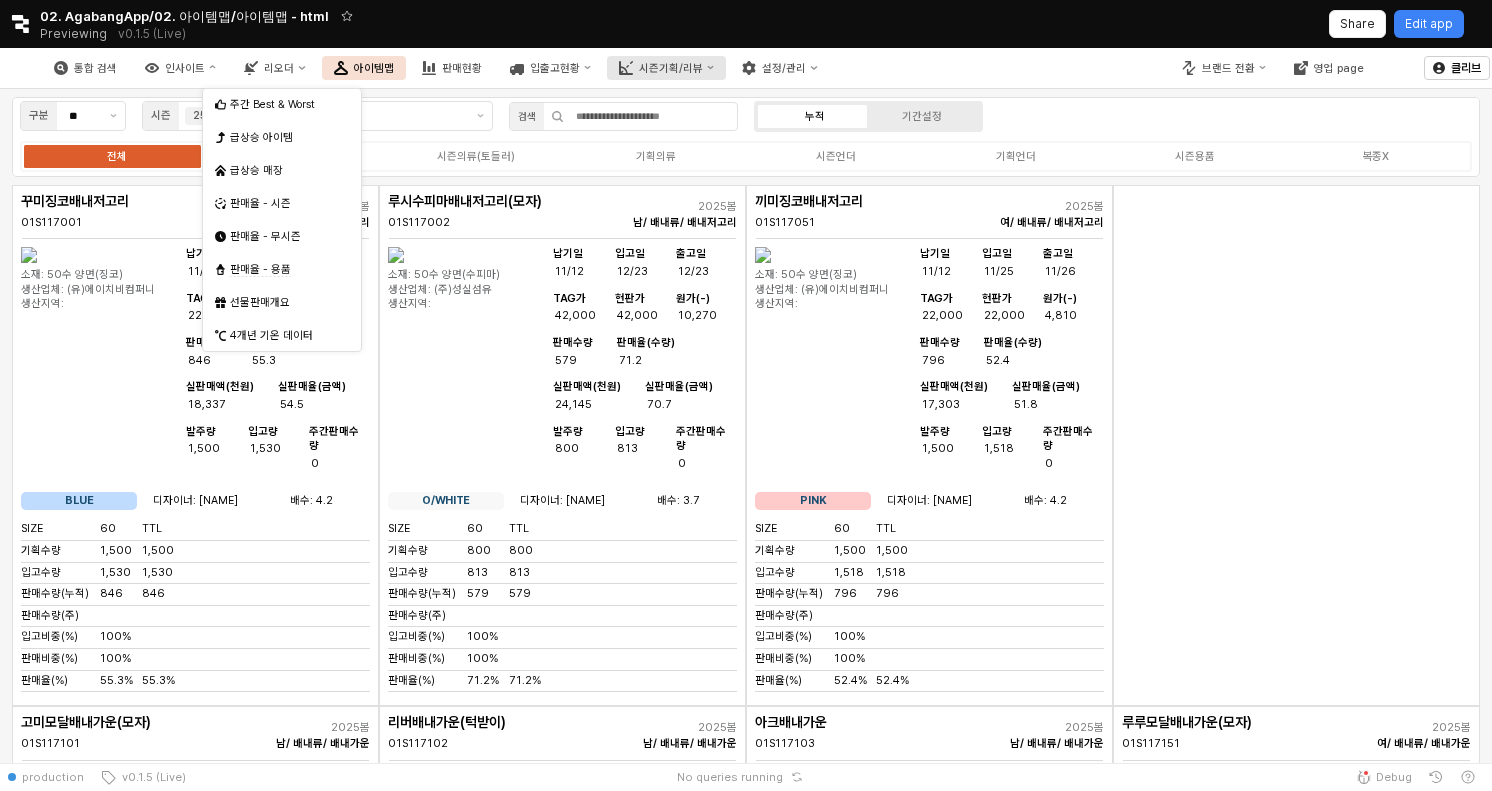 click on "시즌기획/리뷰" at bounding box center (671, 68) 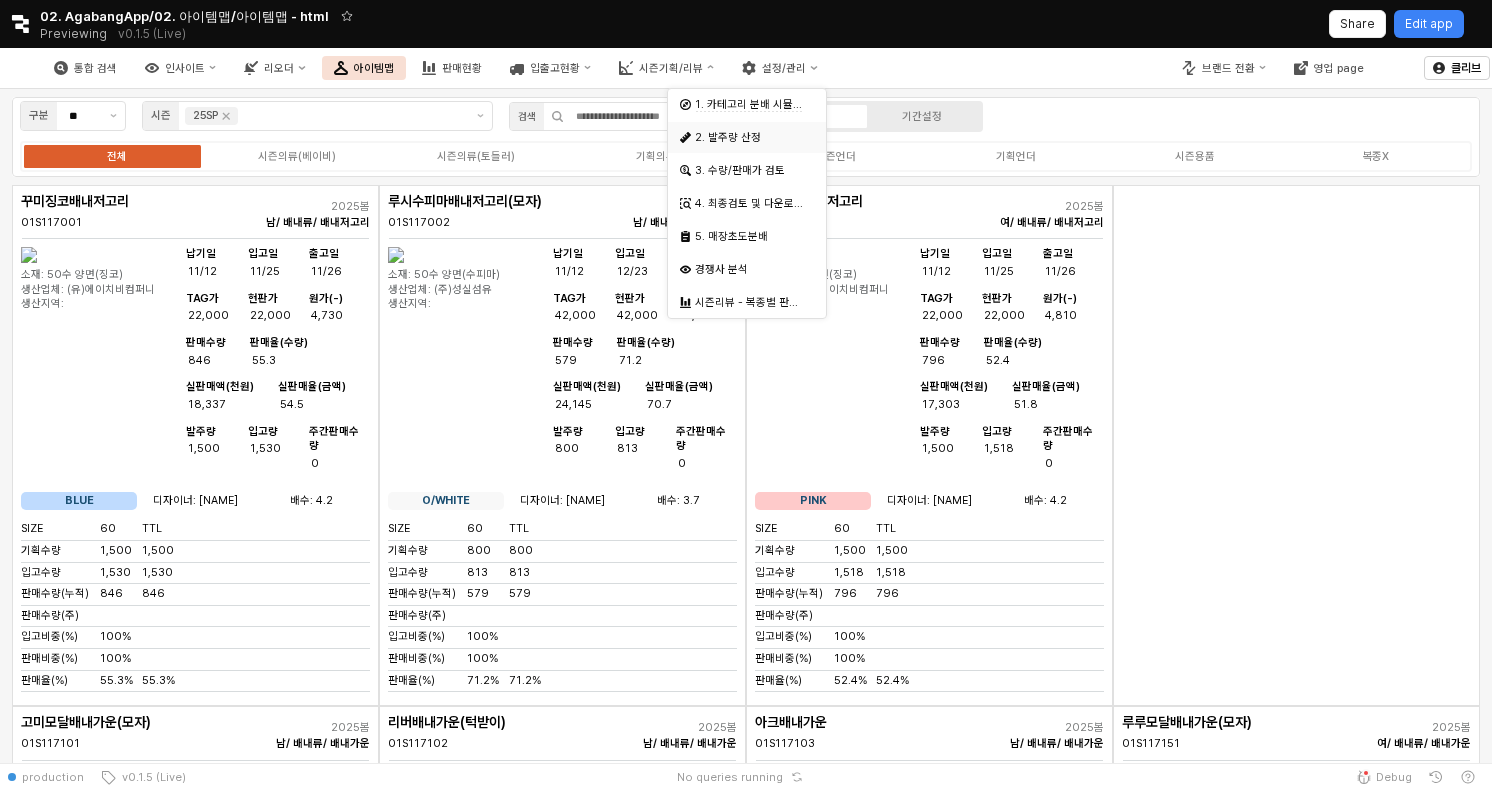 click on "2. 발주량 산정" at bounding box center (741, 137) 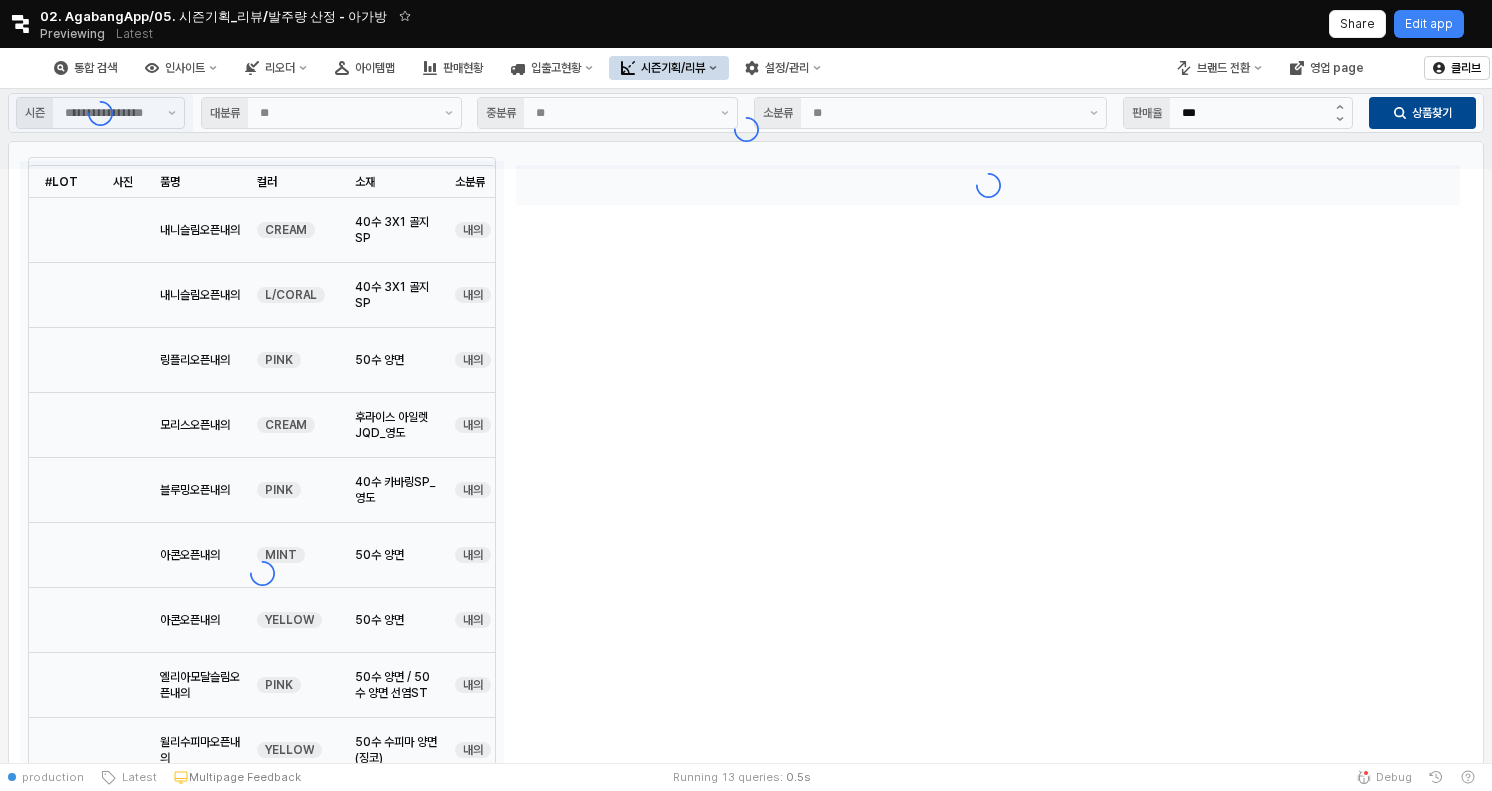 type on "**" 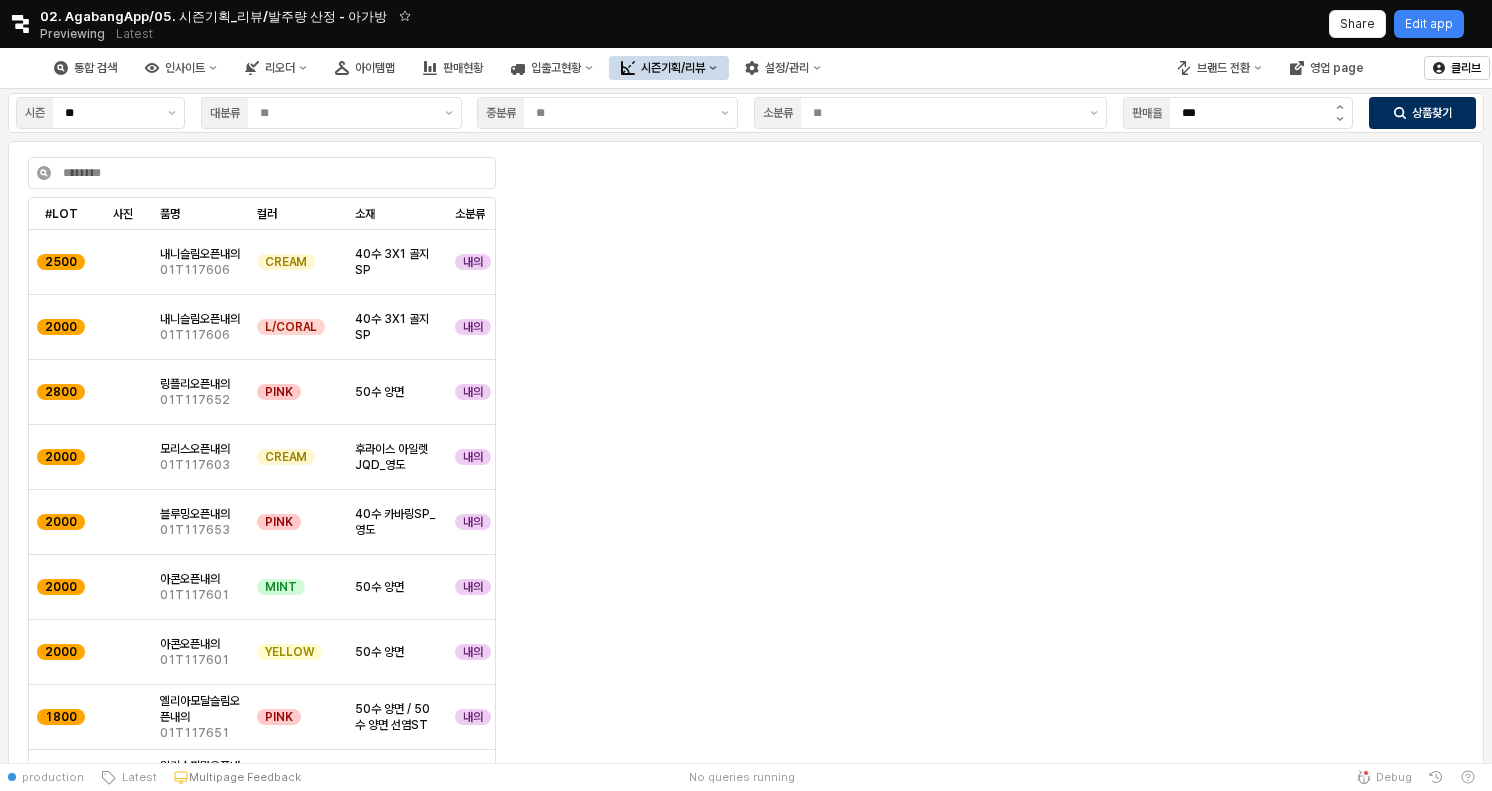 click on "상품찾기" at bounding box center (1422, 113) 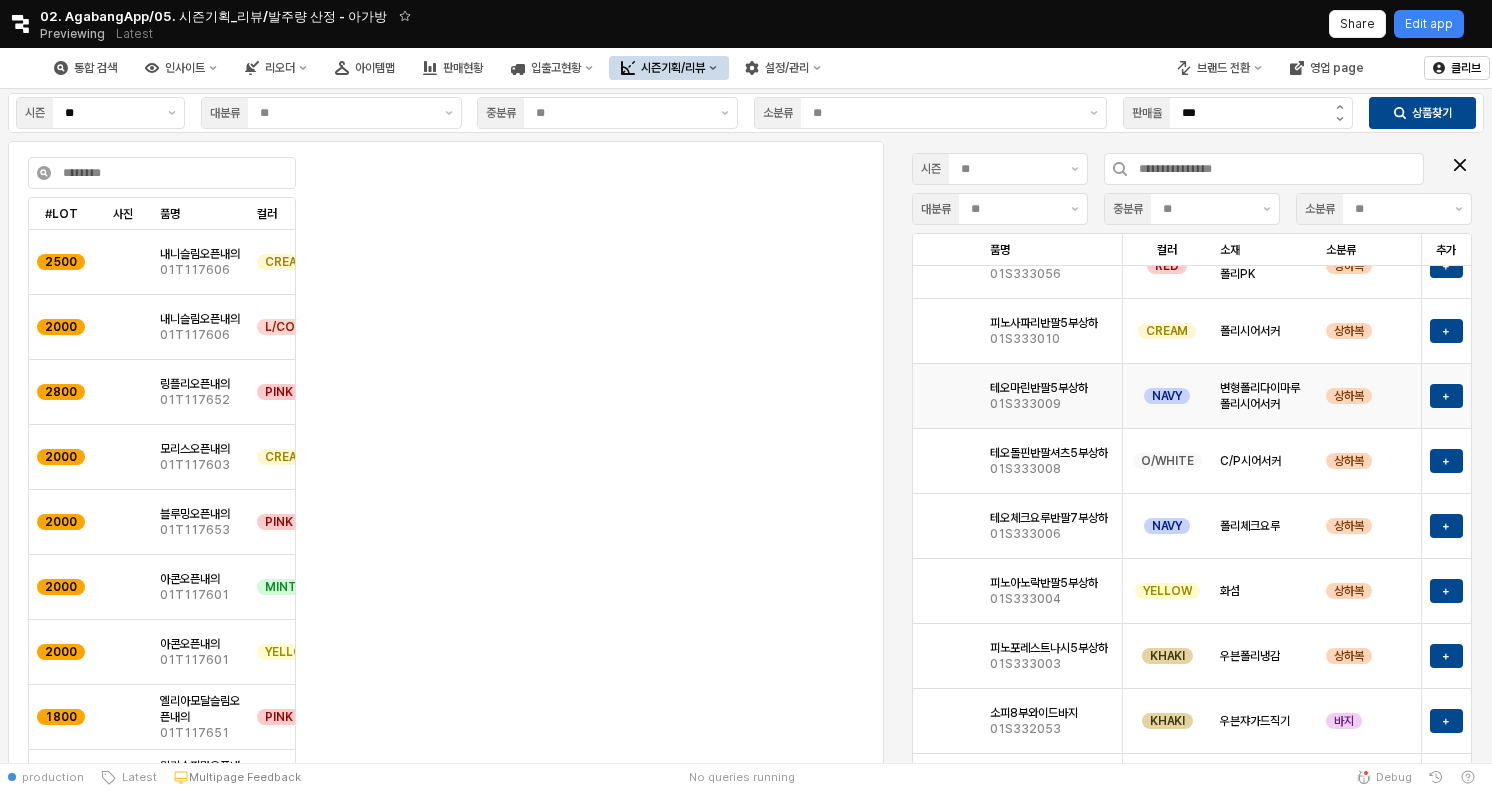 scroll, scrollTop: 13998, scrollLeft: 0, axis: vertical 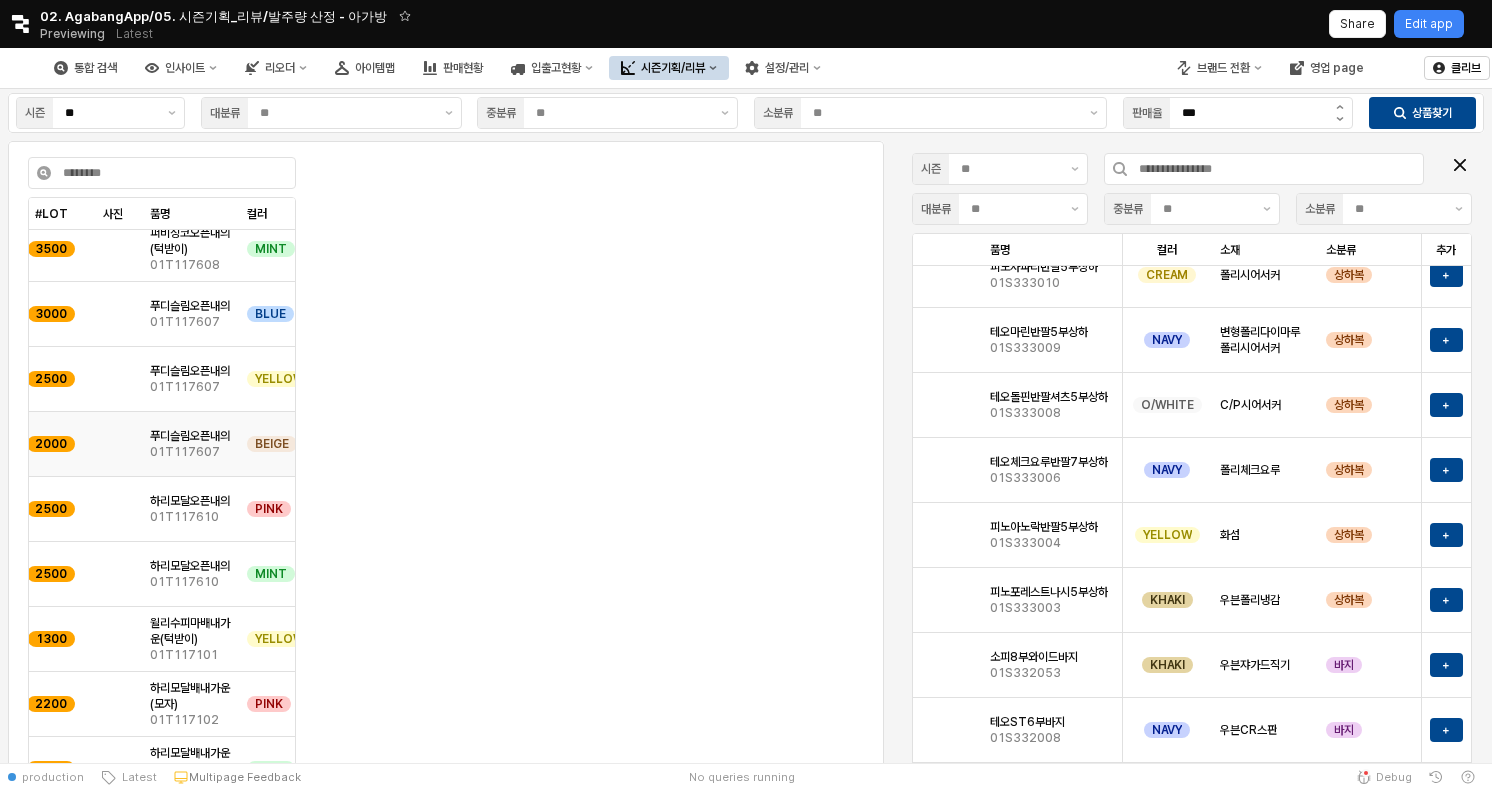 click on "푸디슬림오픈내의" at bounding box center (190, 436) 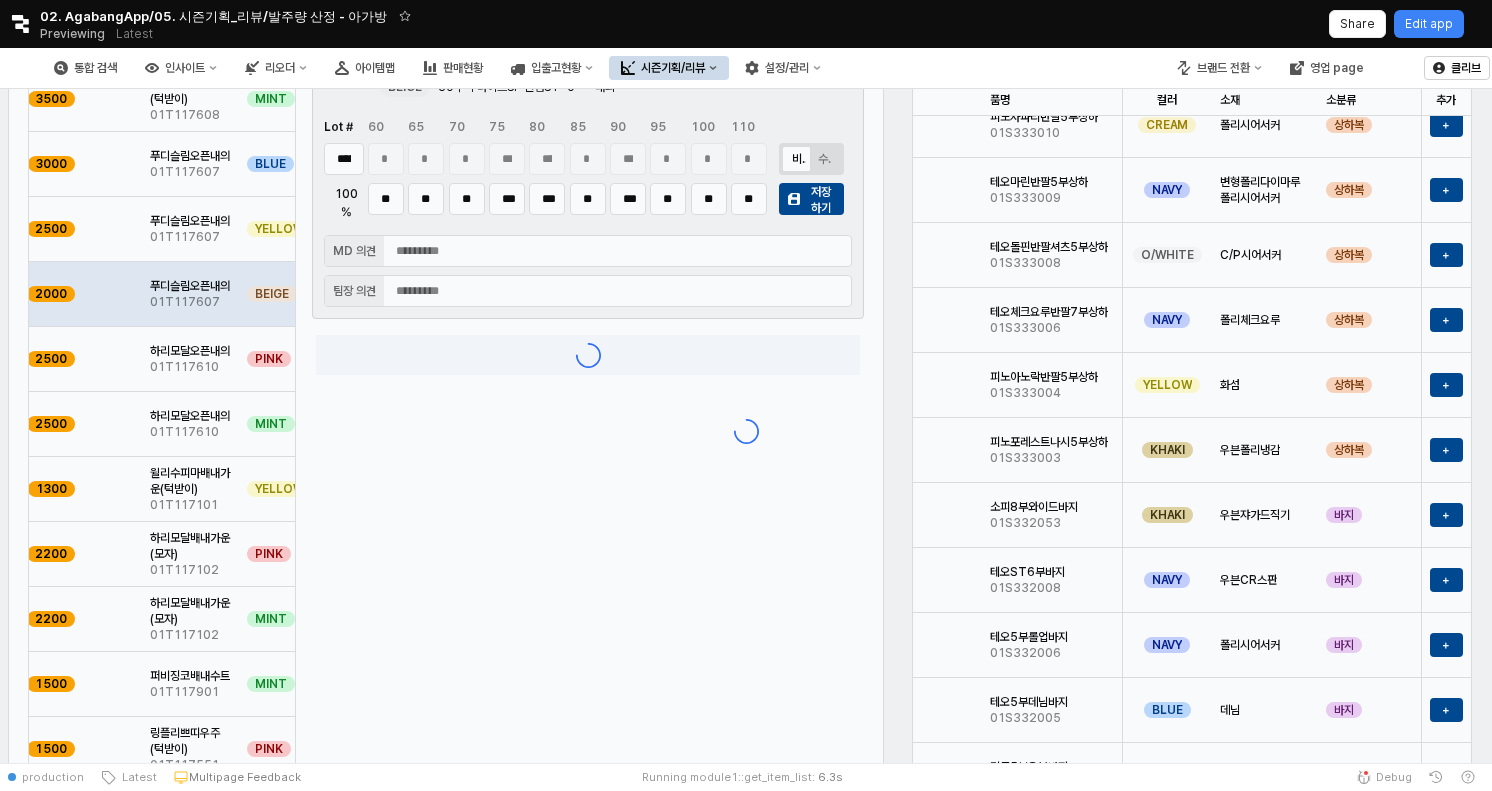 scroll, scrollTop: 0, scrollLeft: 0, axis: both 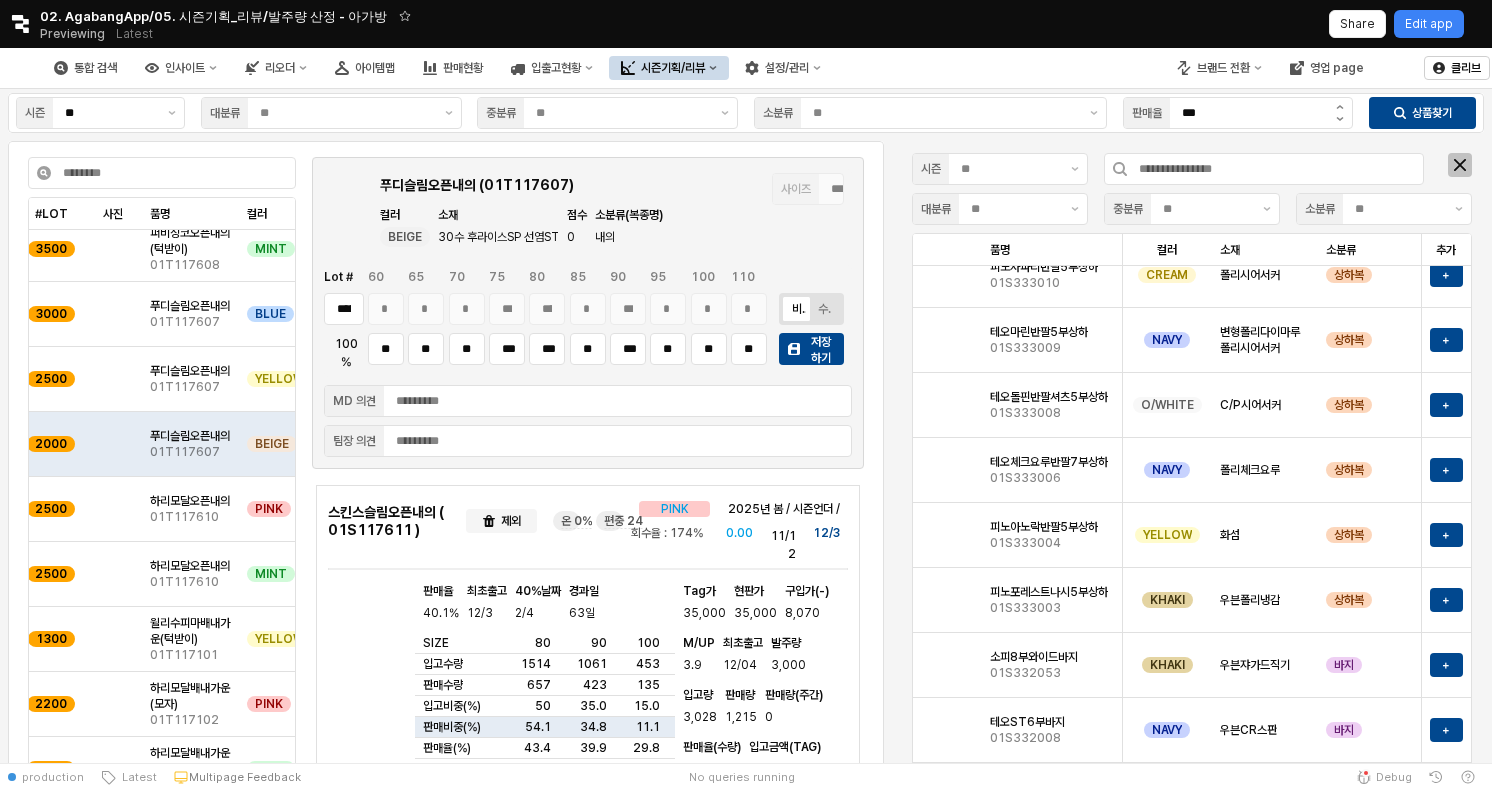 click at bounding box center [1460, 165] 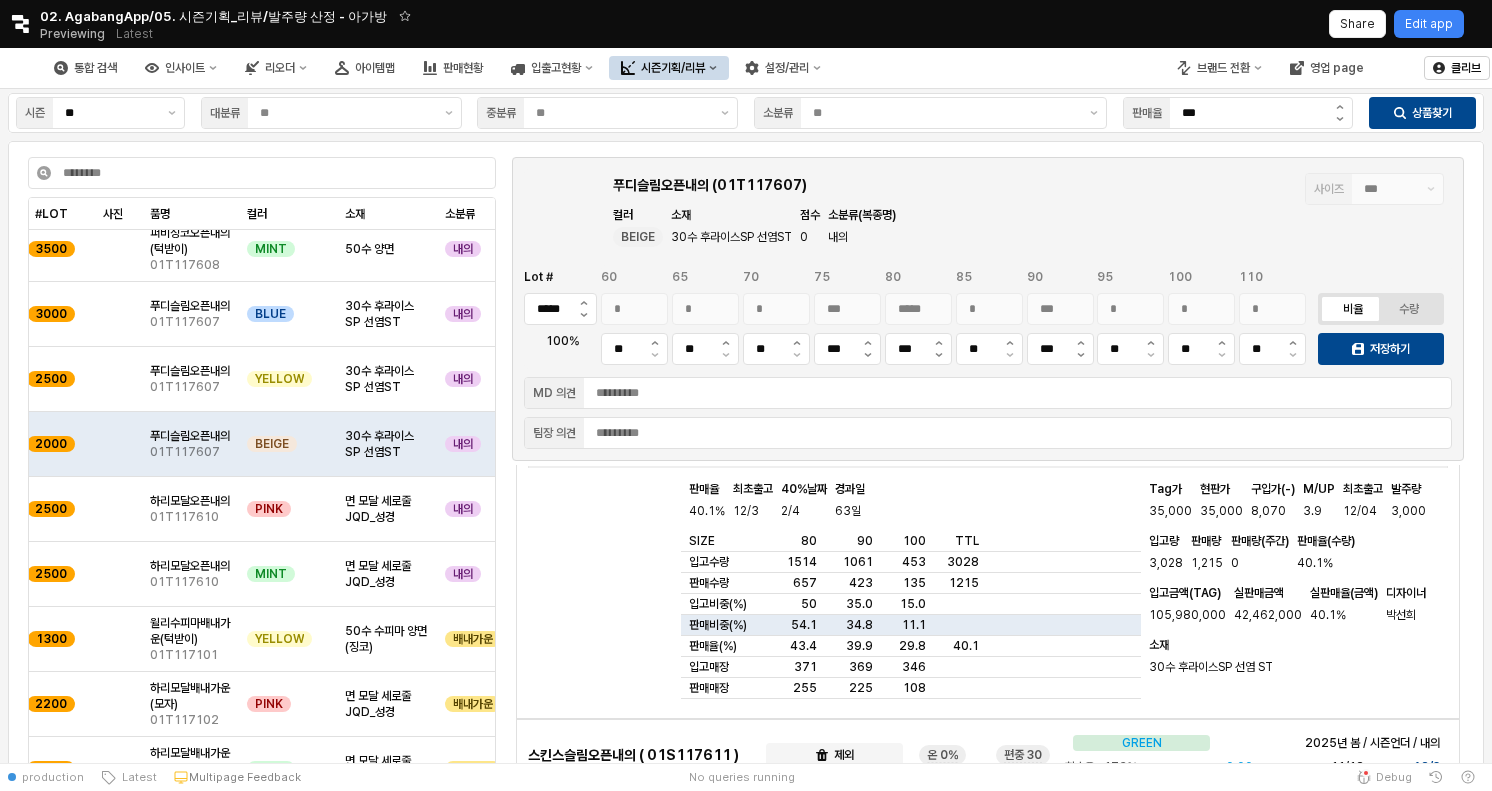 scroll, scrollTop: 84, scrollLeft: 0, axis: vertical 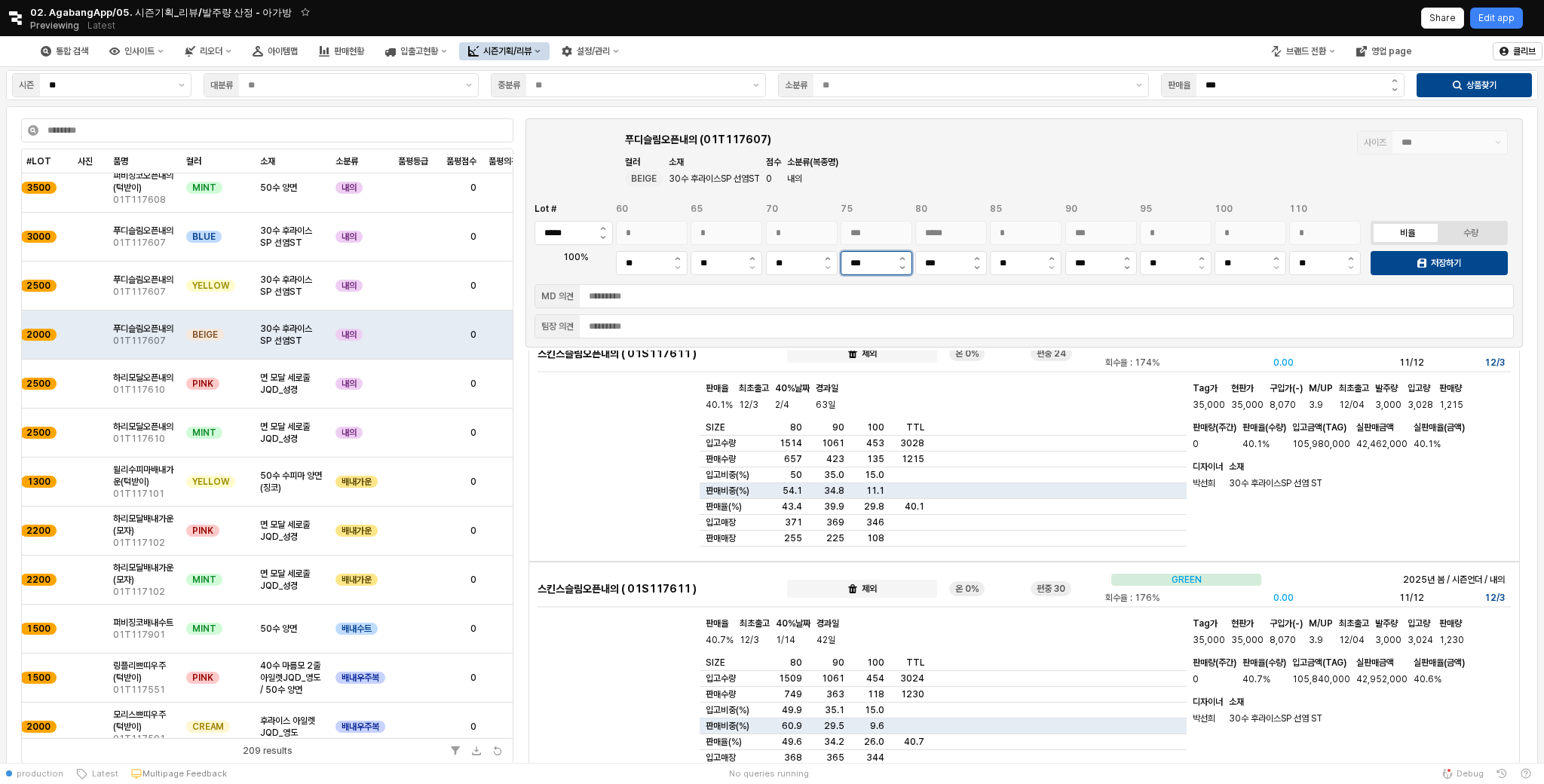 click on "***" at bounding box center (867, 263) 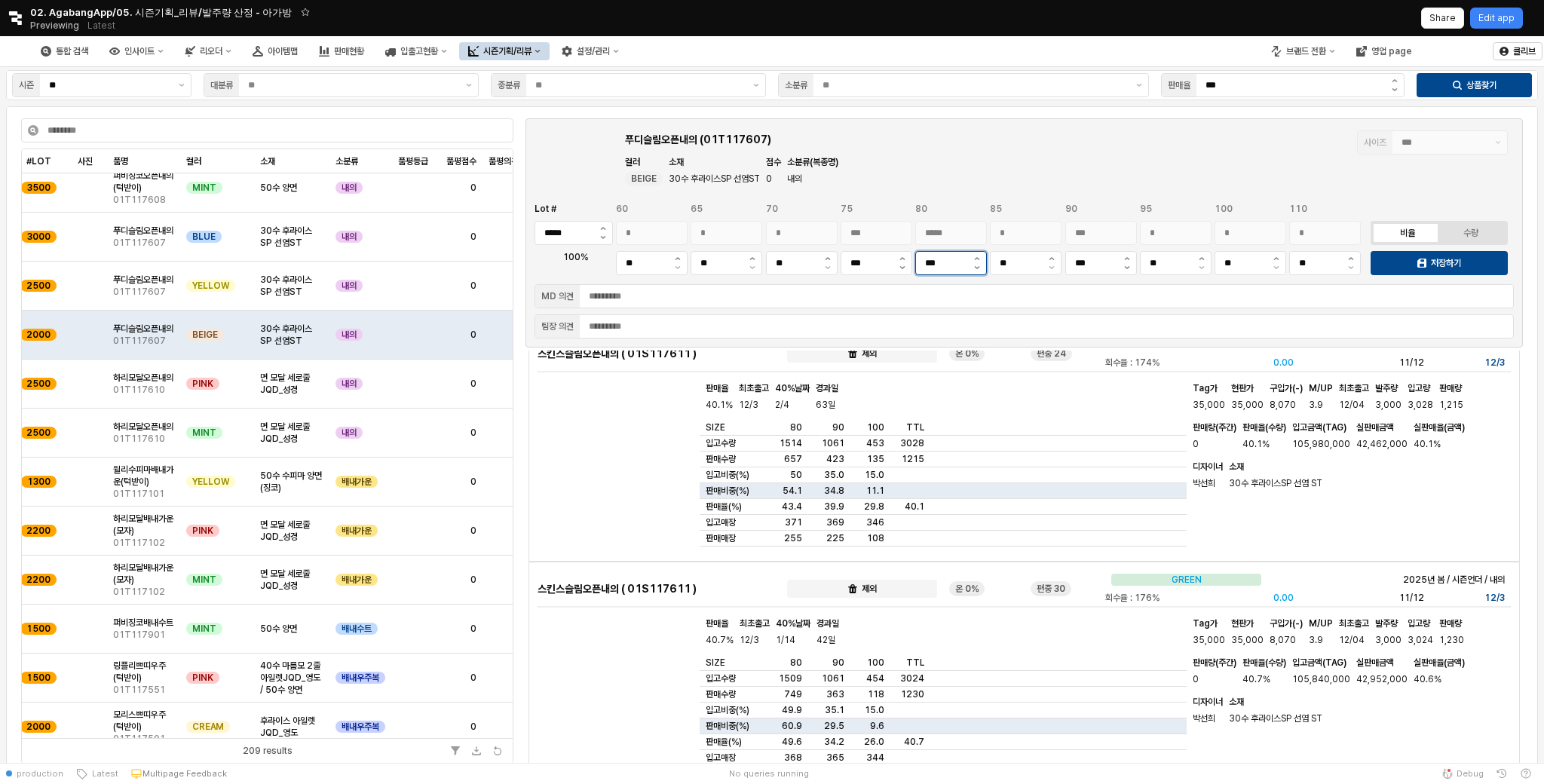 click on "***" at bounding box center [942, 263] 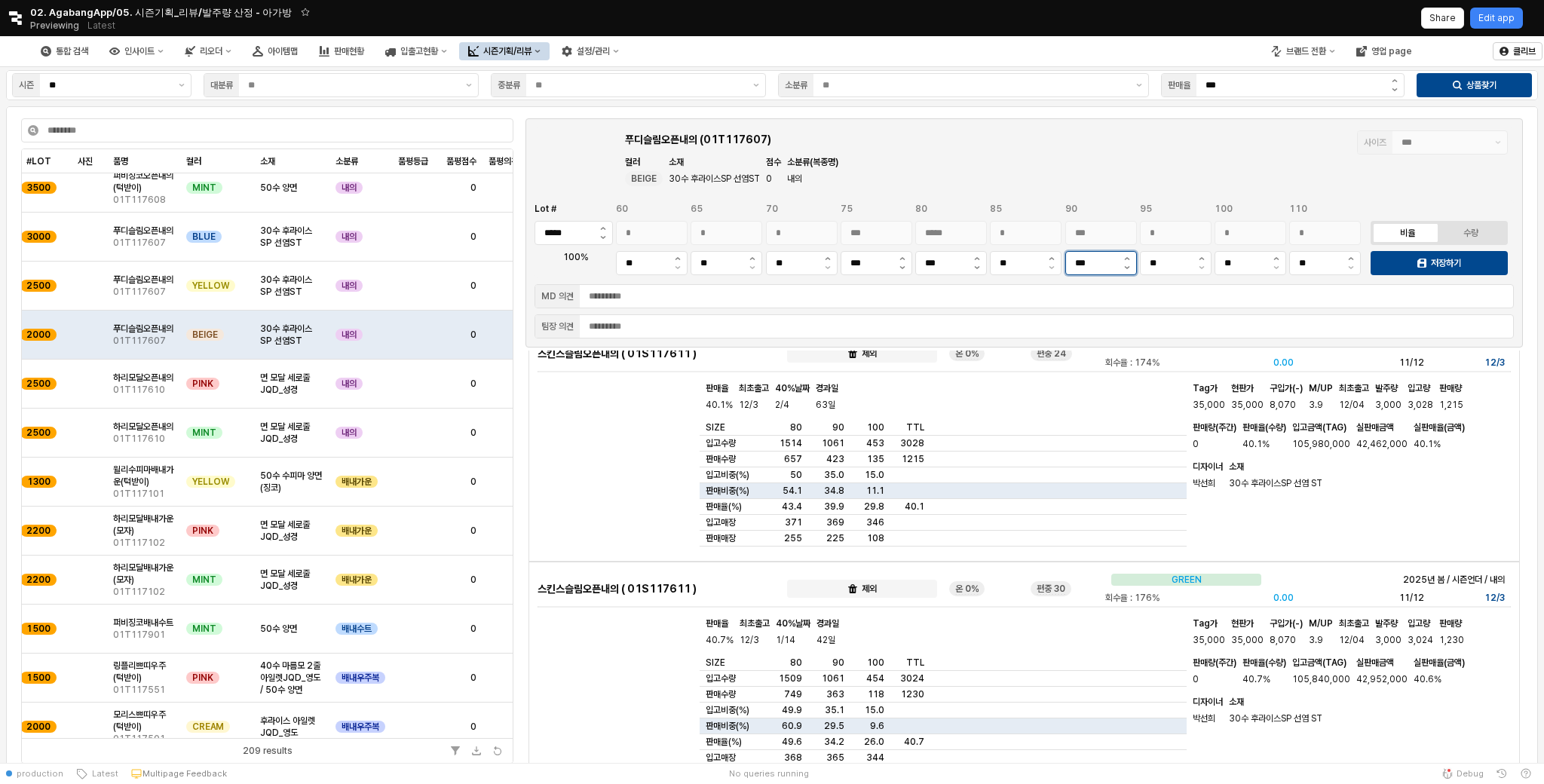 click on "***" at bounding box center [1092, 263] 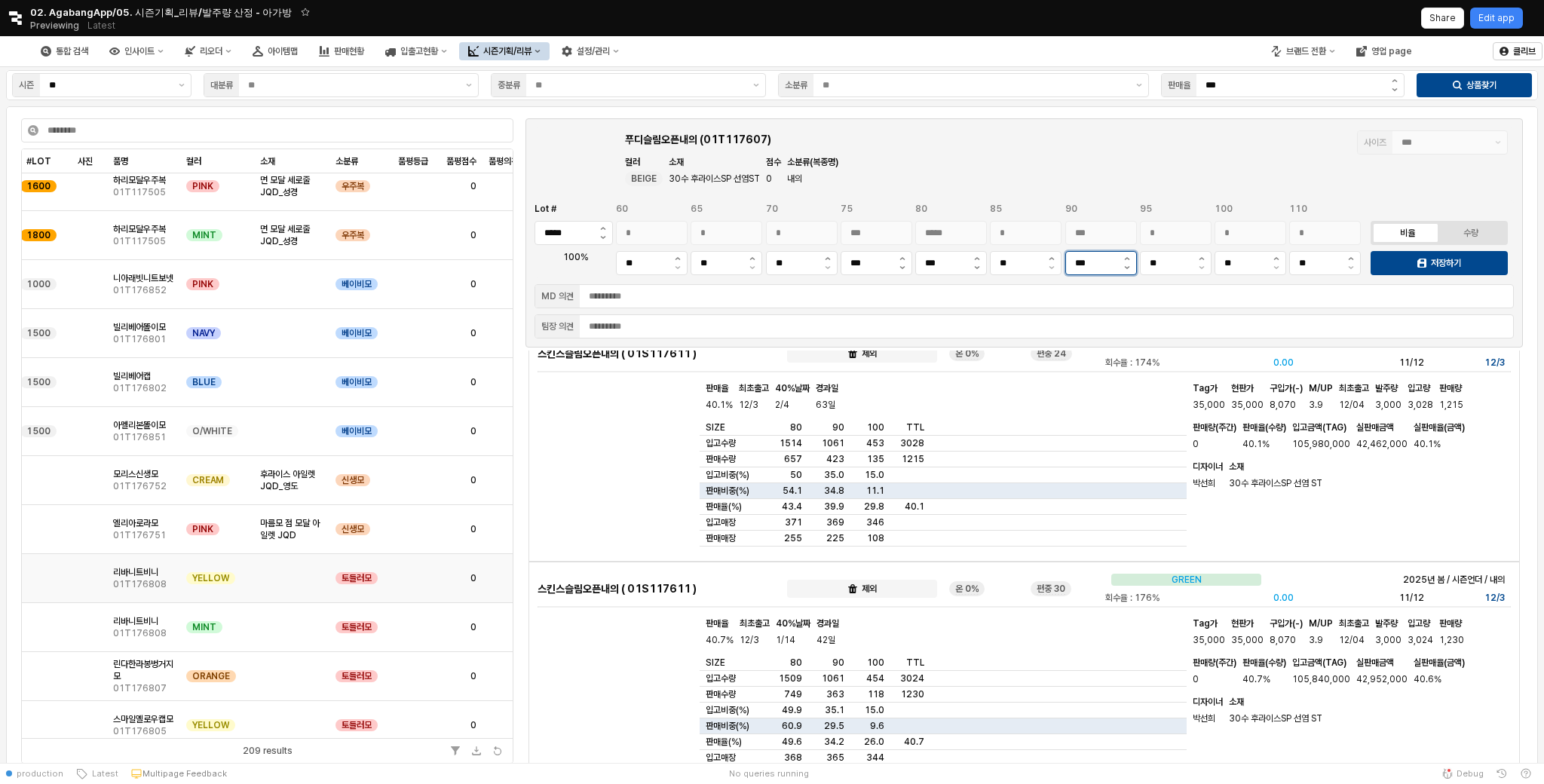 scroll, scrollTop: 2023, scrollLeft: 8, axis: both 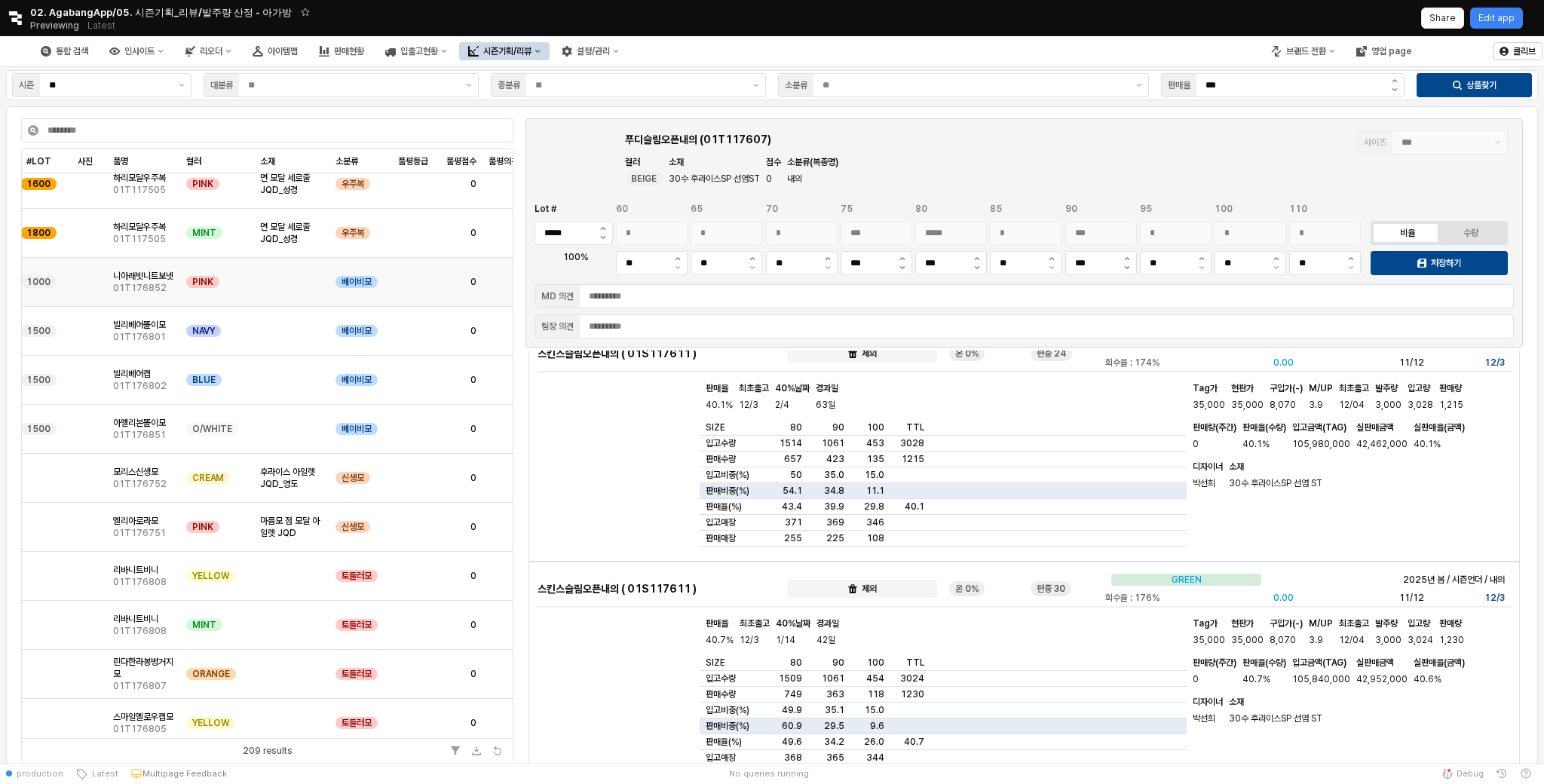 click at bounding box center [292, 282] 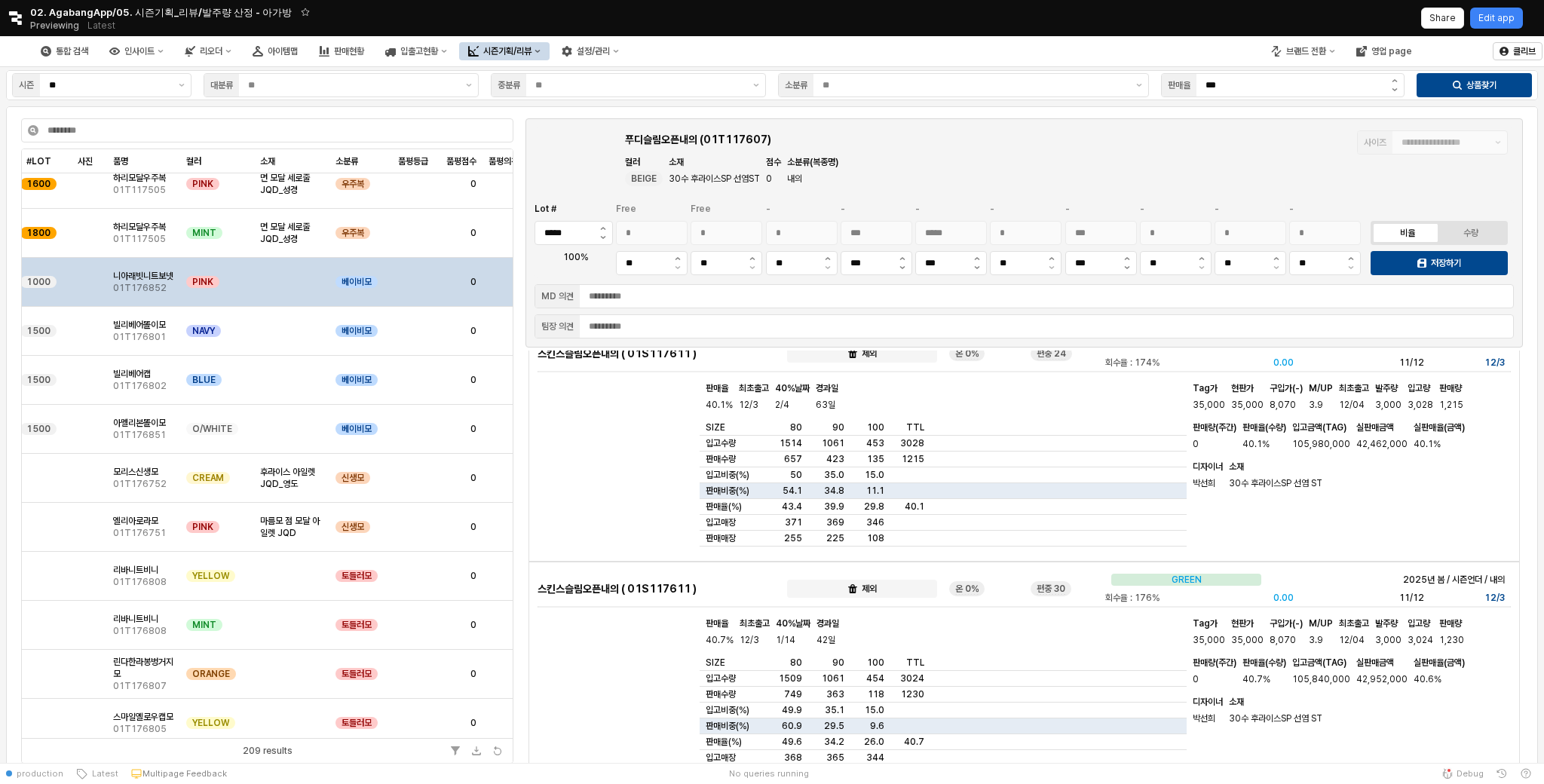 type 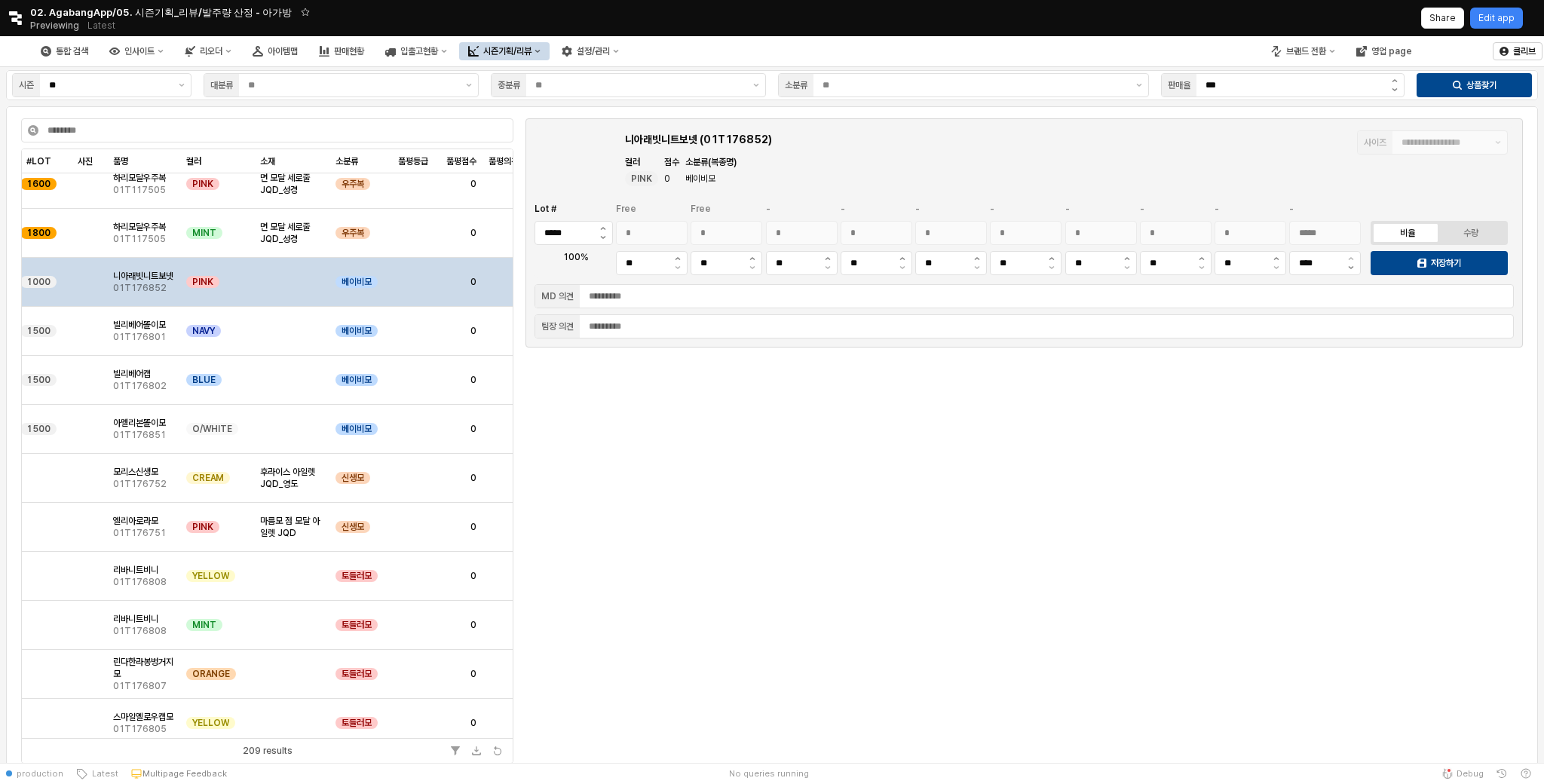 scroll, scrollTop: 0, scrollLeft: 0, axis: both 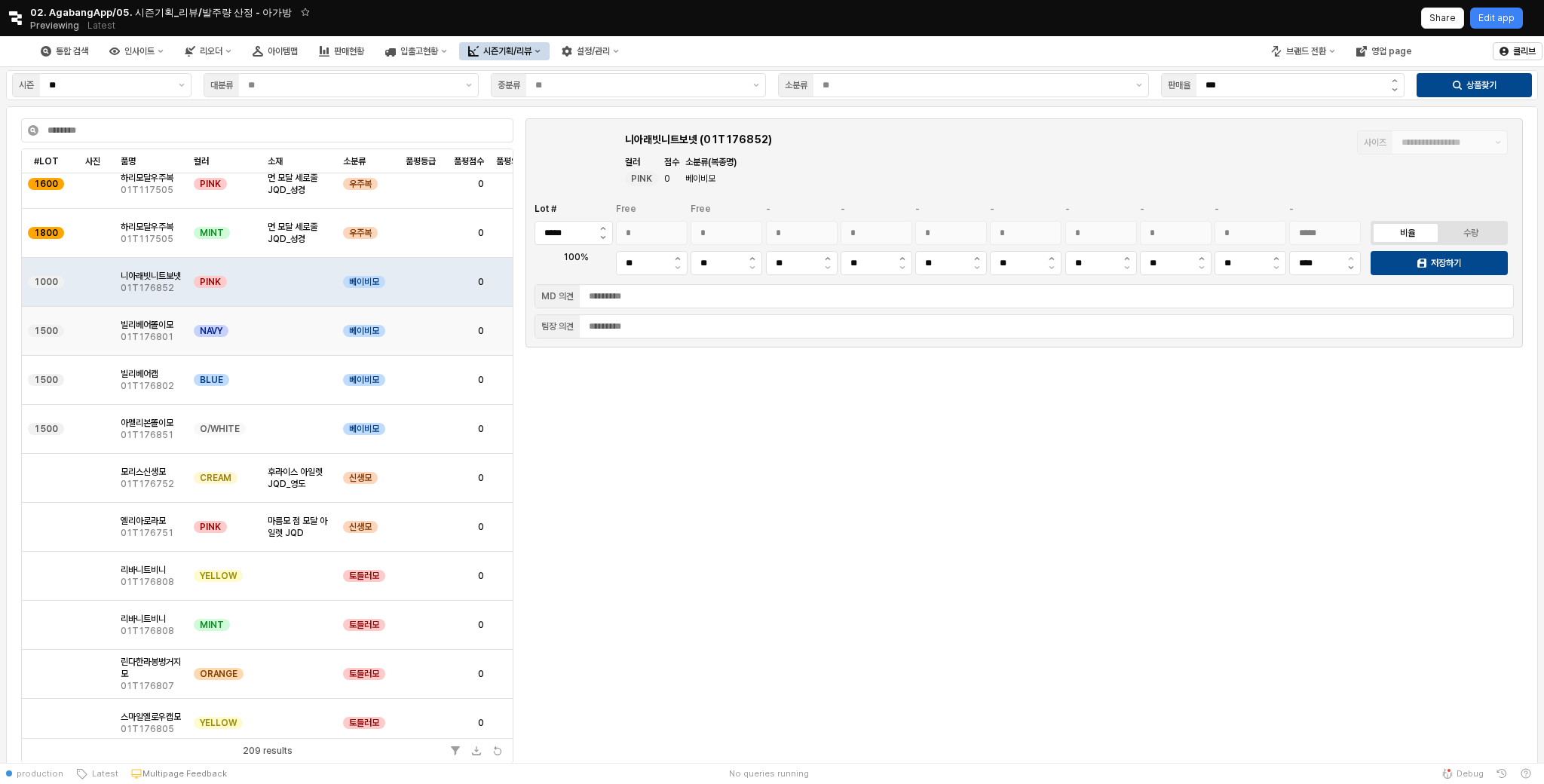 click at bounding box center (299, 331) 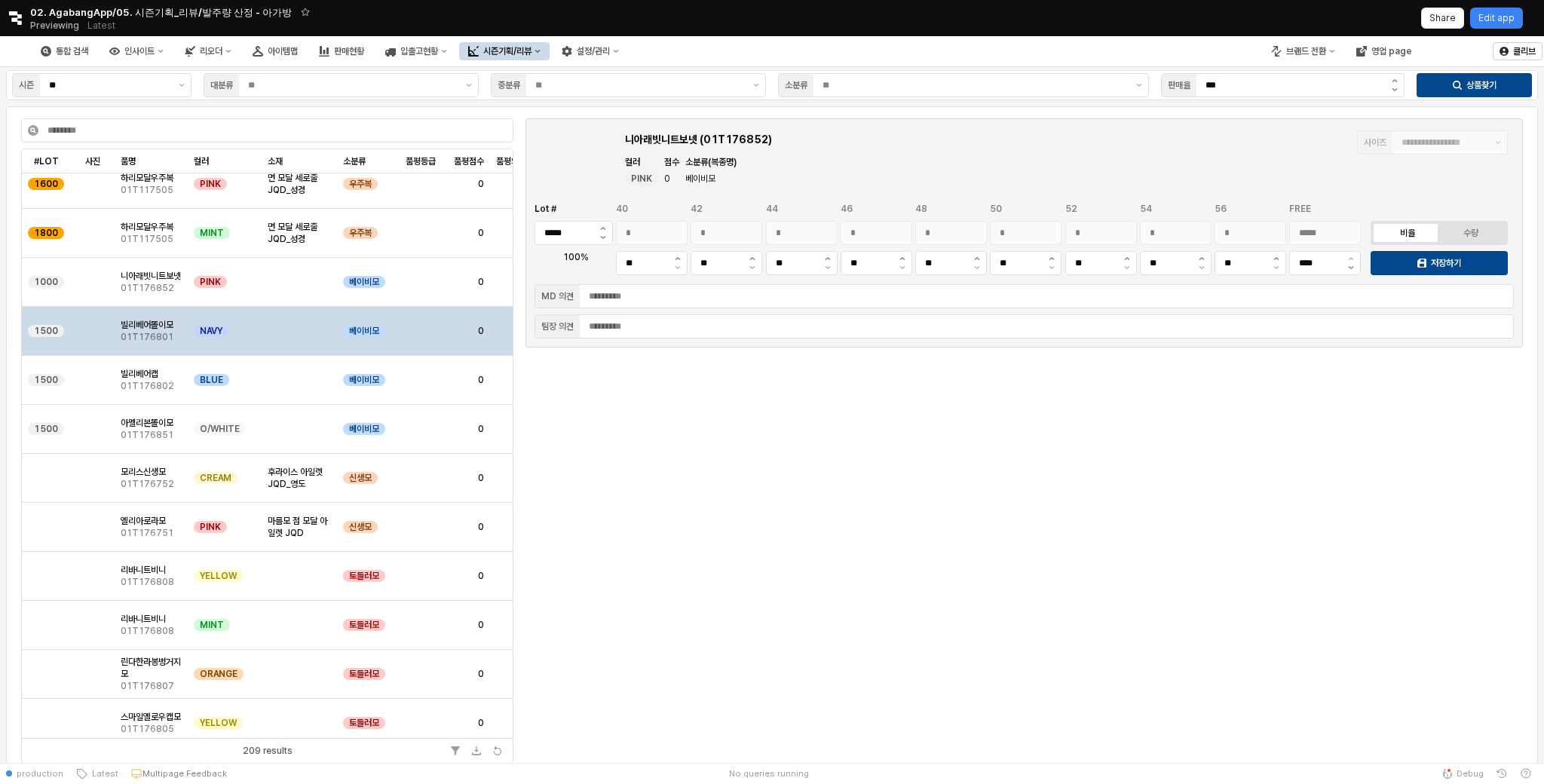type on "**" 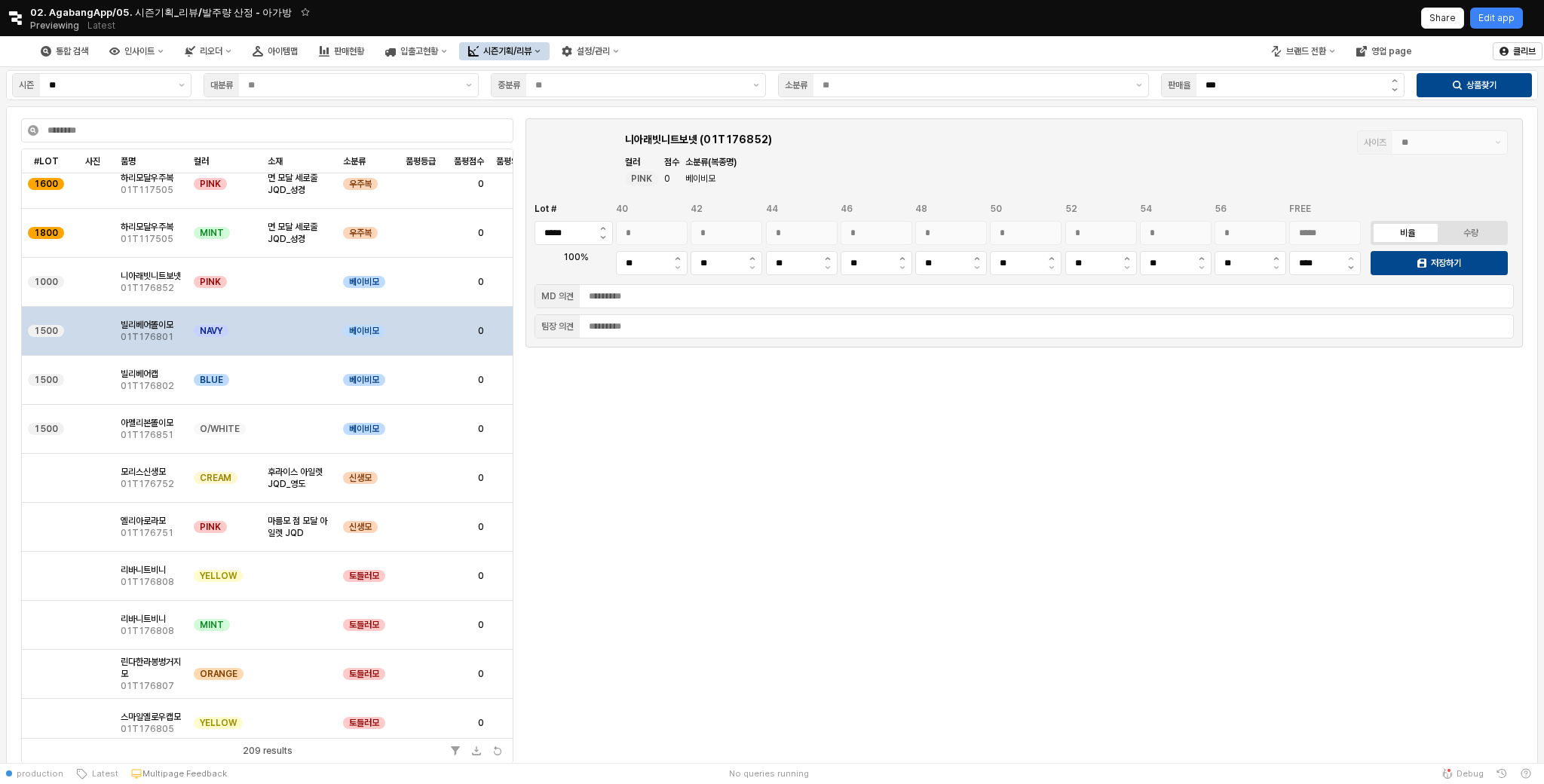 type on "***" 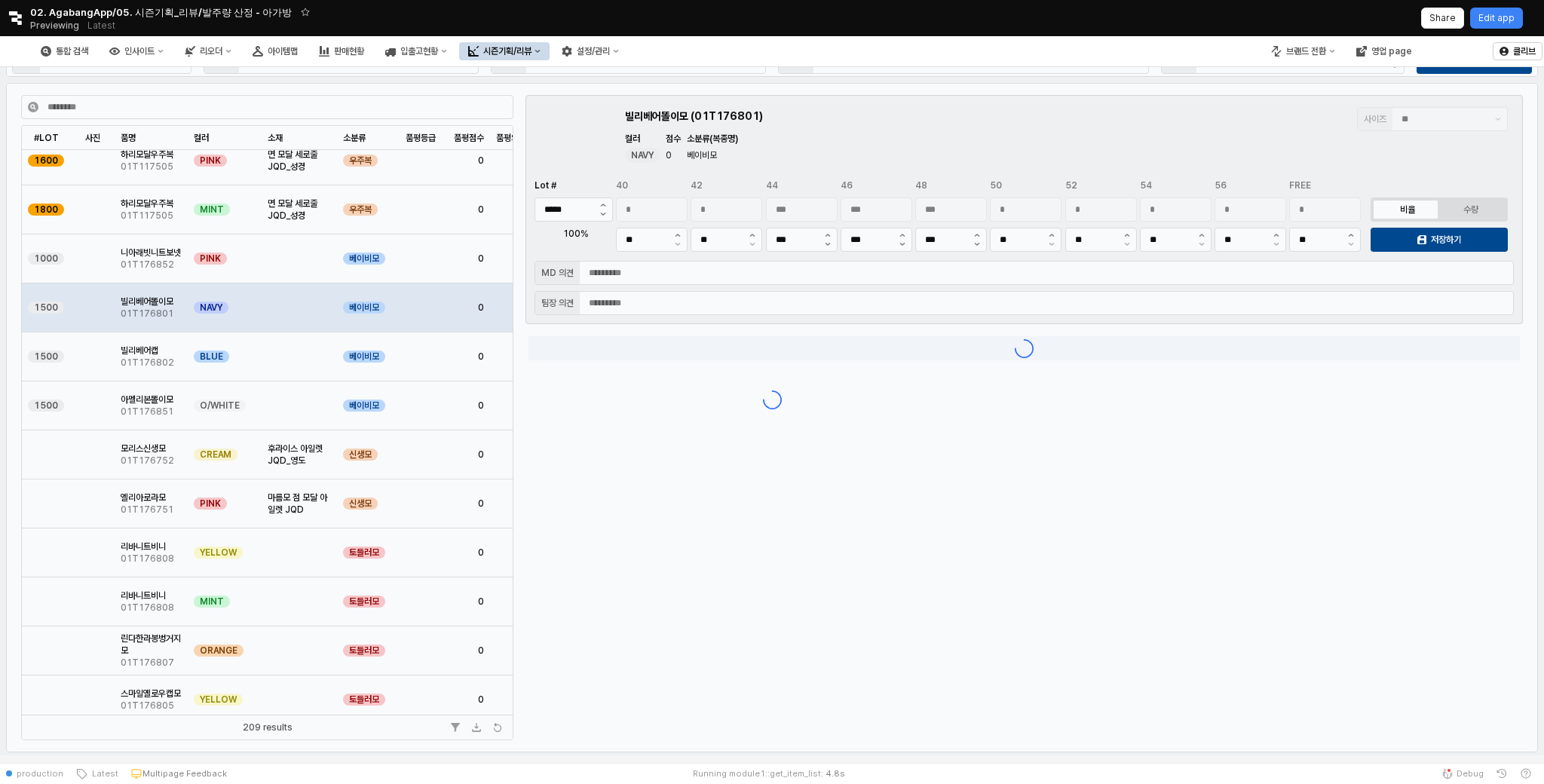 scroll, scrollTop: 0, scrollLeft: 0, axis: both 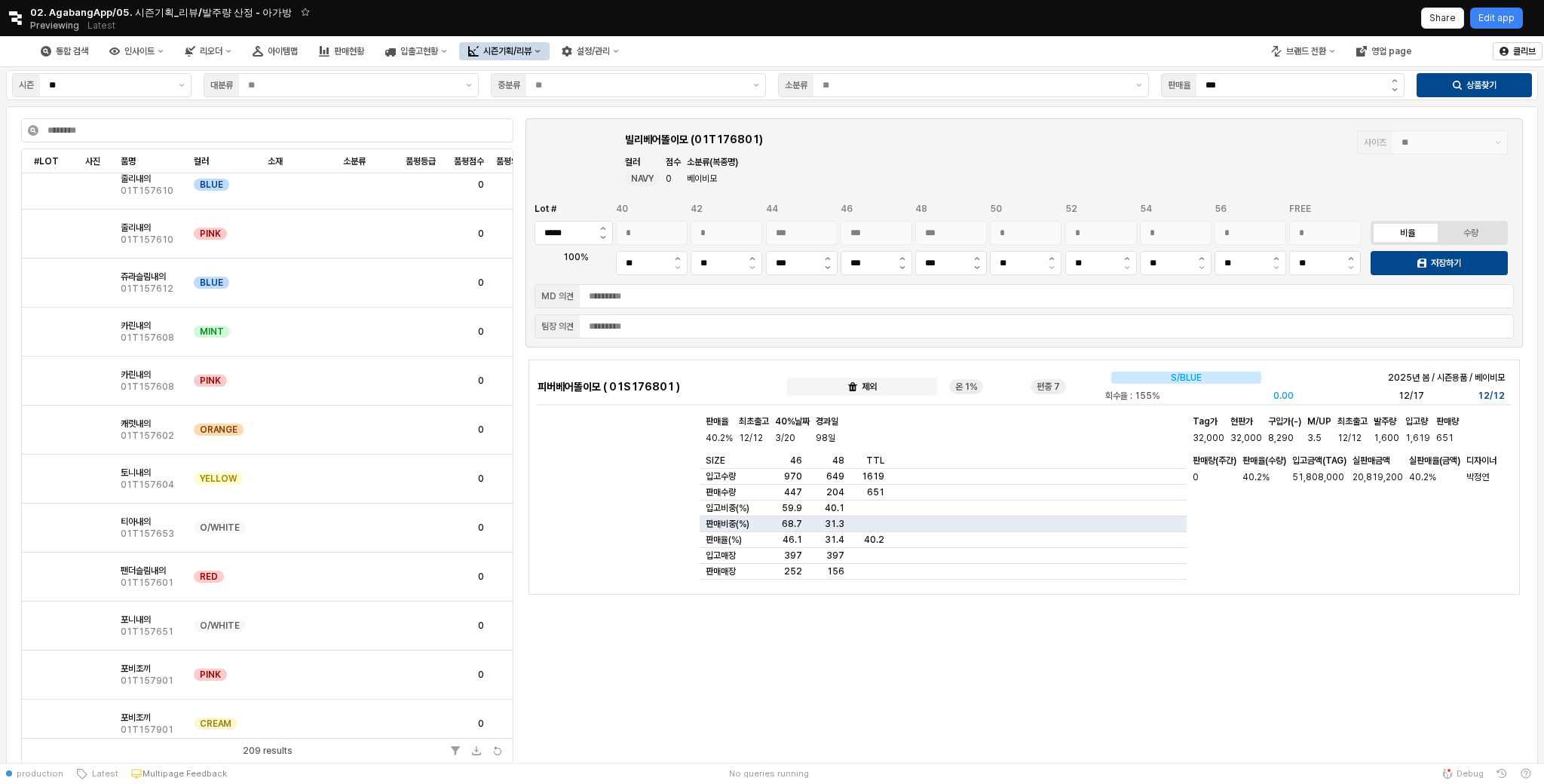 click on "시즌기획/리뷰" at bounding box center [507, 51] 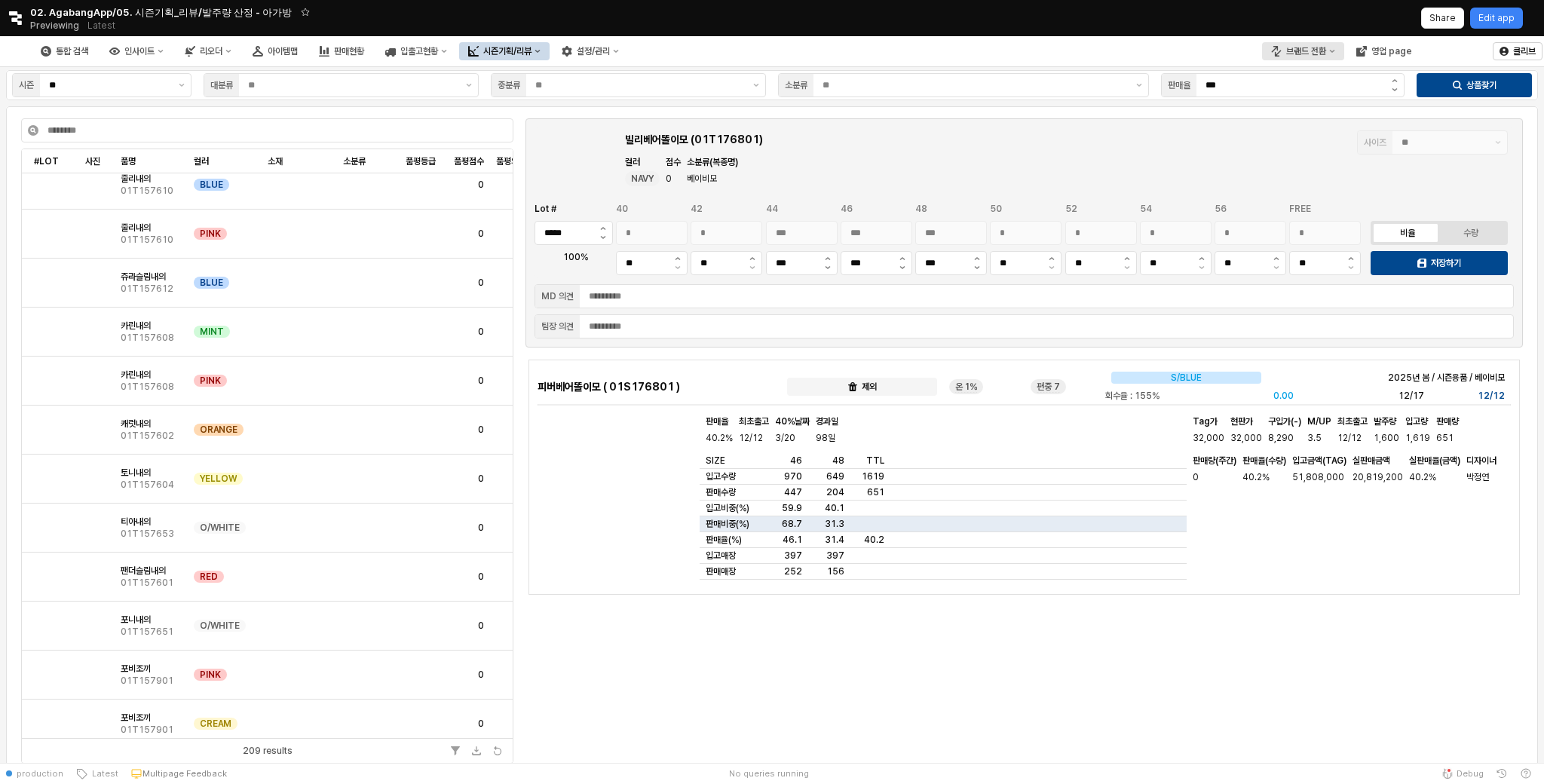 click on "브랜드 전환" at bounding box center (1306, 51) 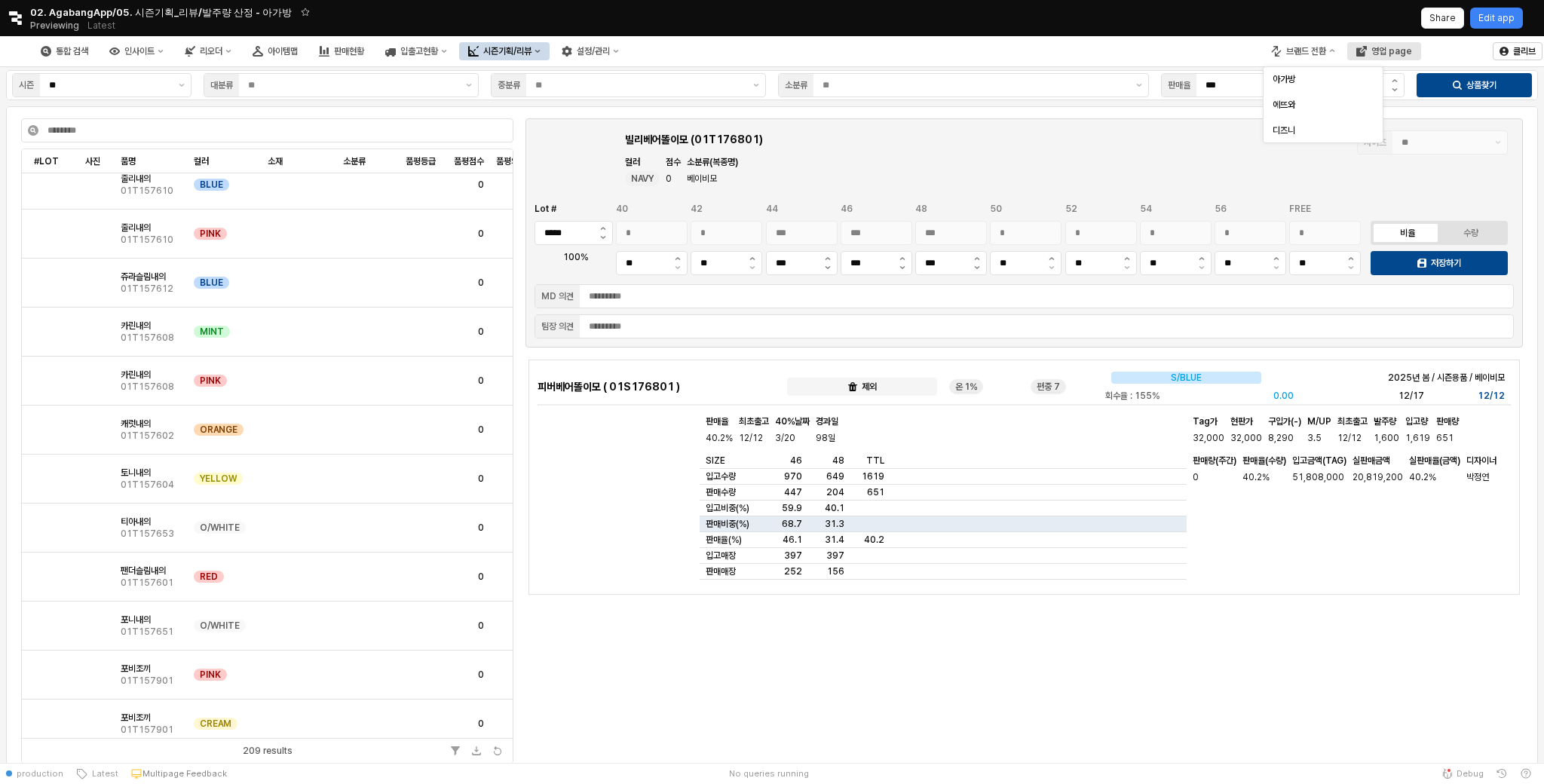 click on "영업 page" at bounding box center [1392, 51] 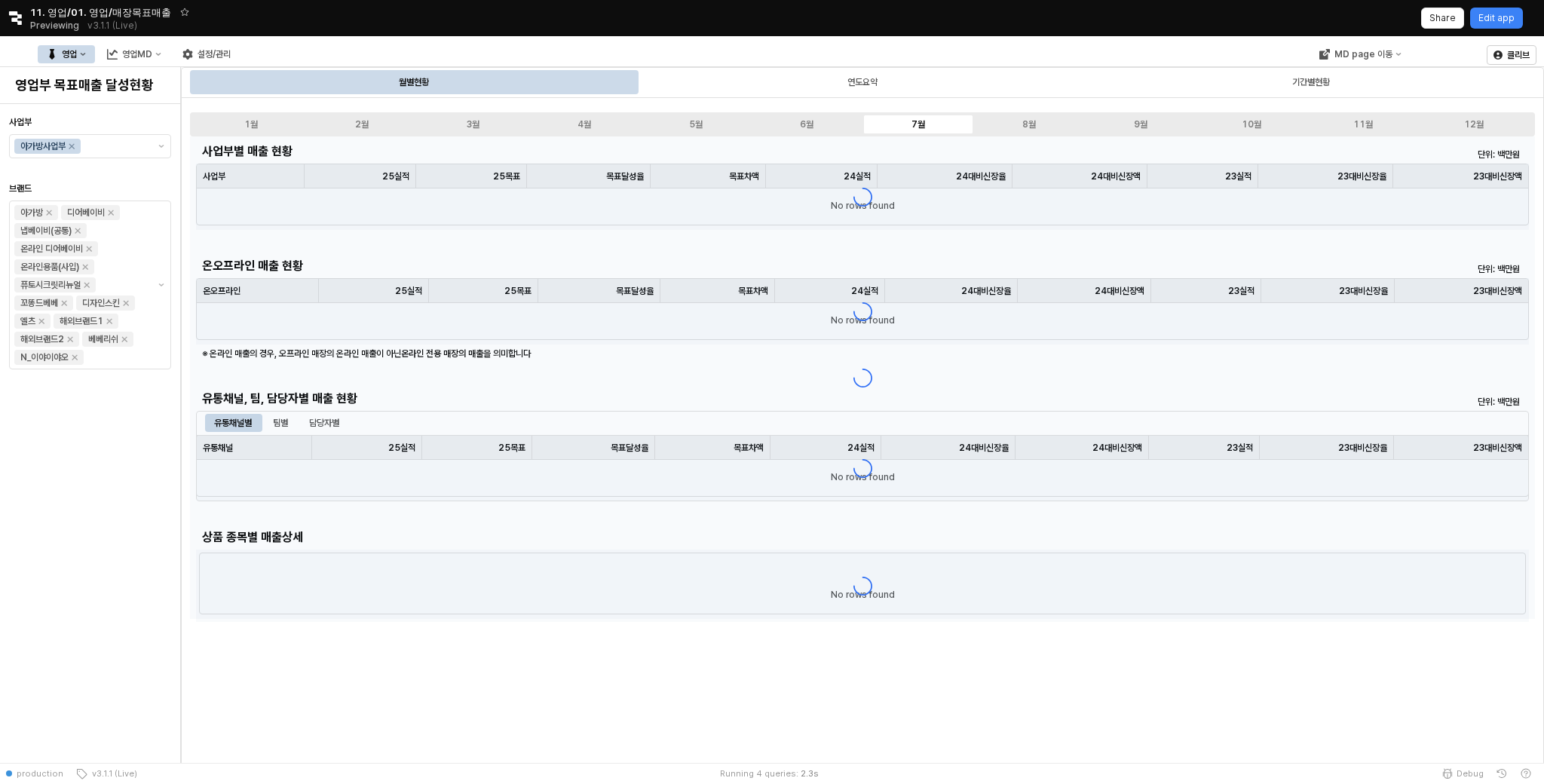 click on "영업" at bounding box center (66, 54) 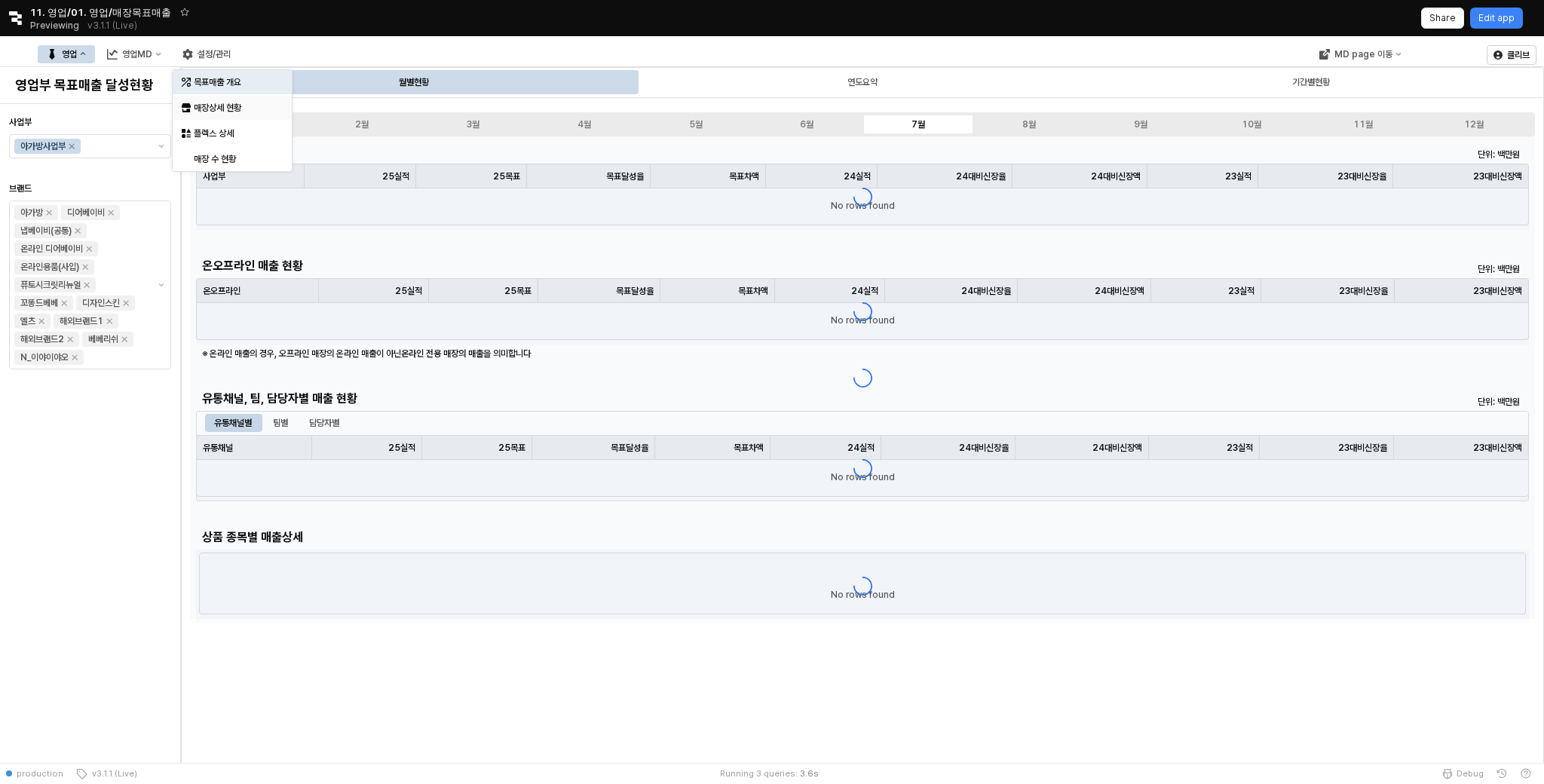 click on "매장상세 현황" at bounding box center [234, 108] 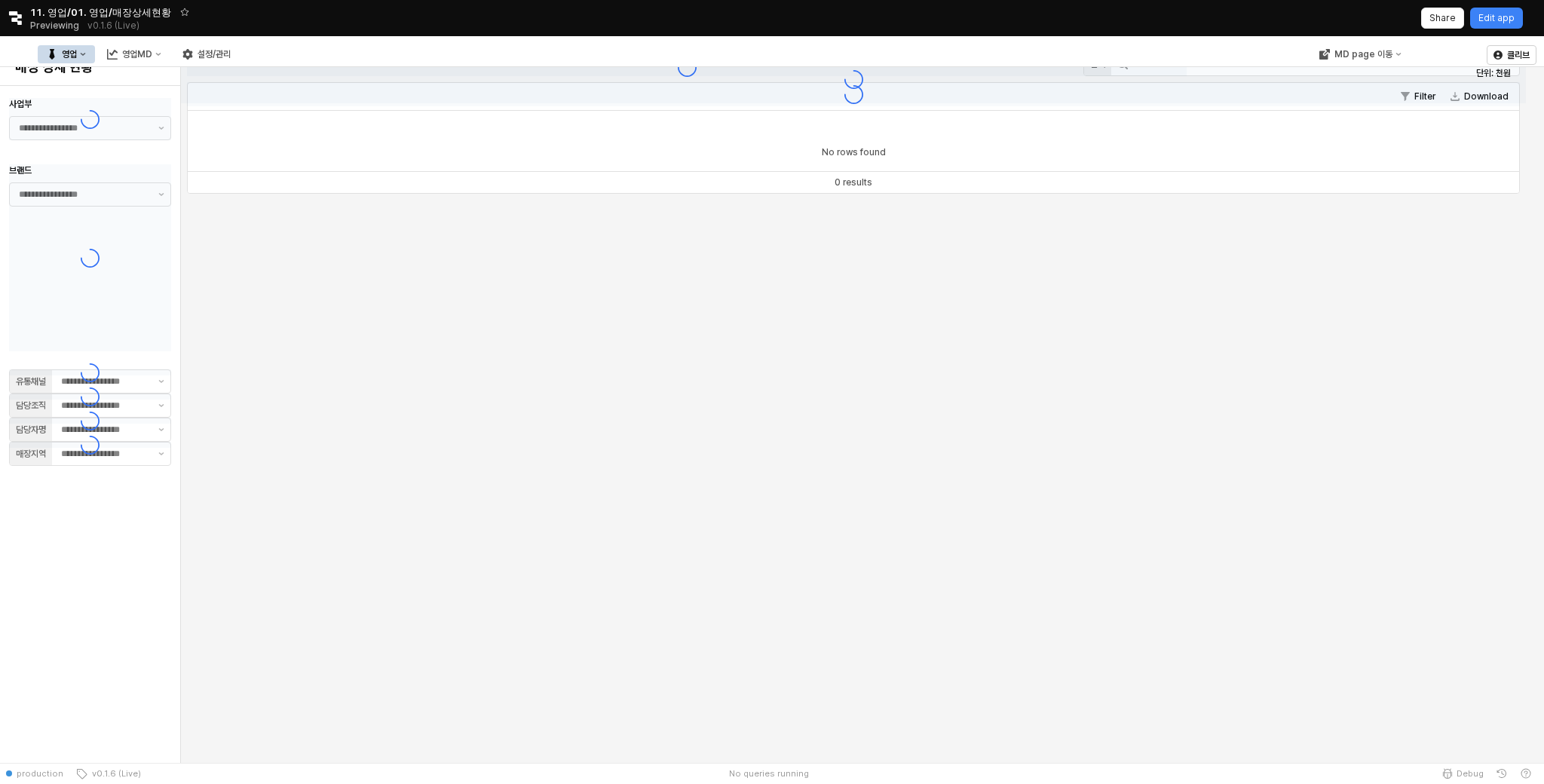 type on "**" 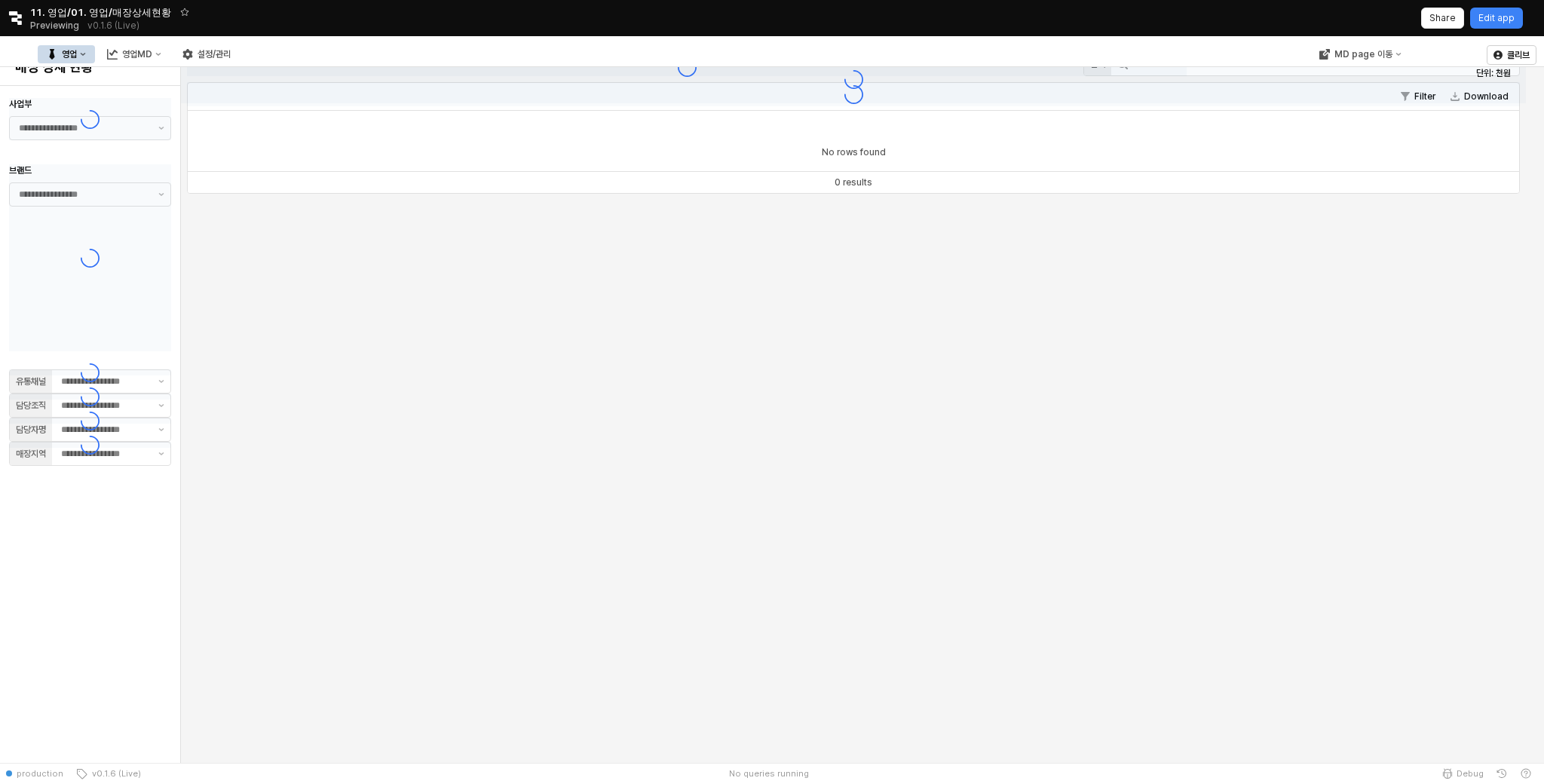 type on "**" 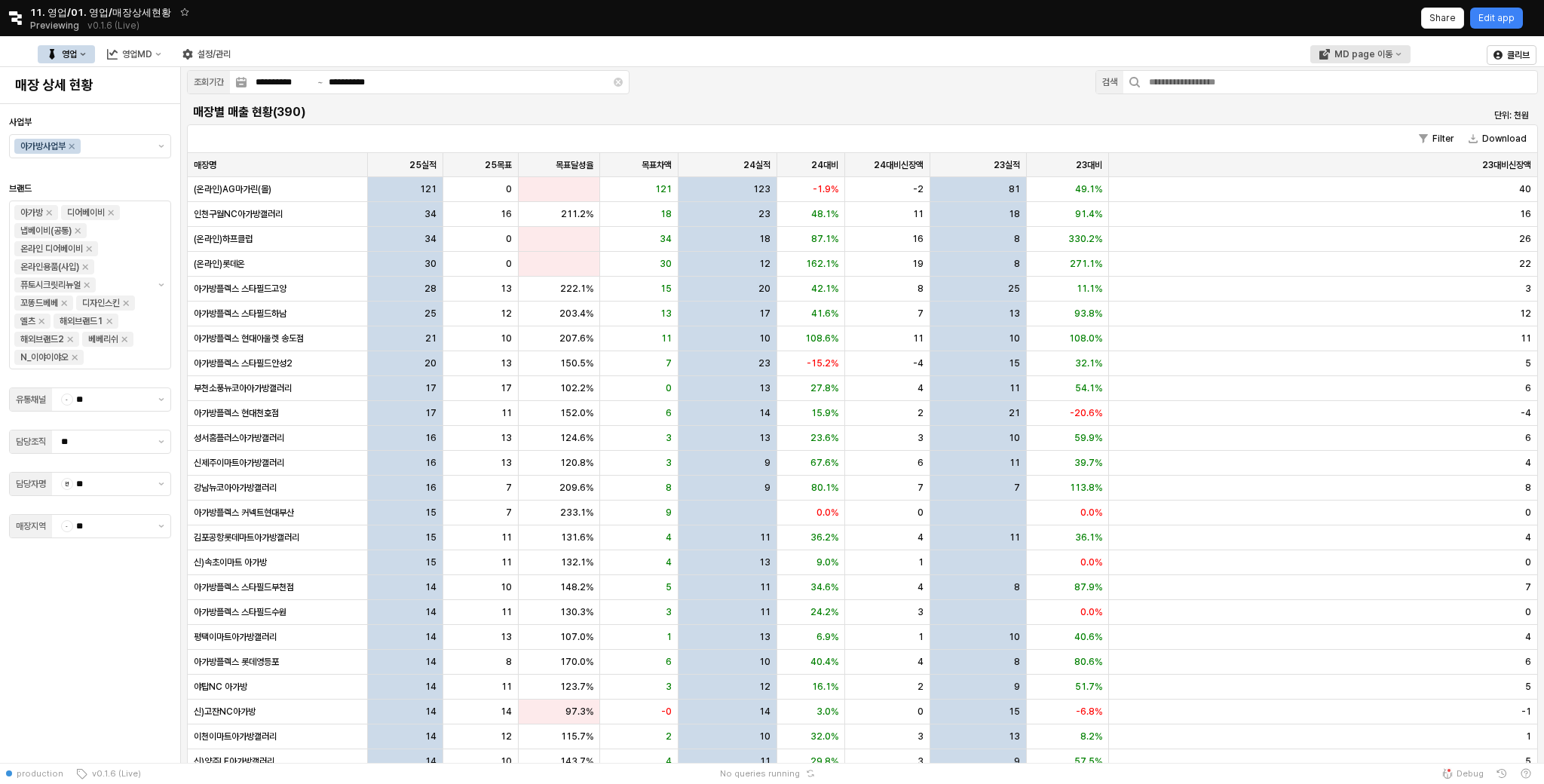 click on "MD page 이동" at bounding box center (1363, 54) 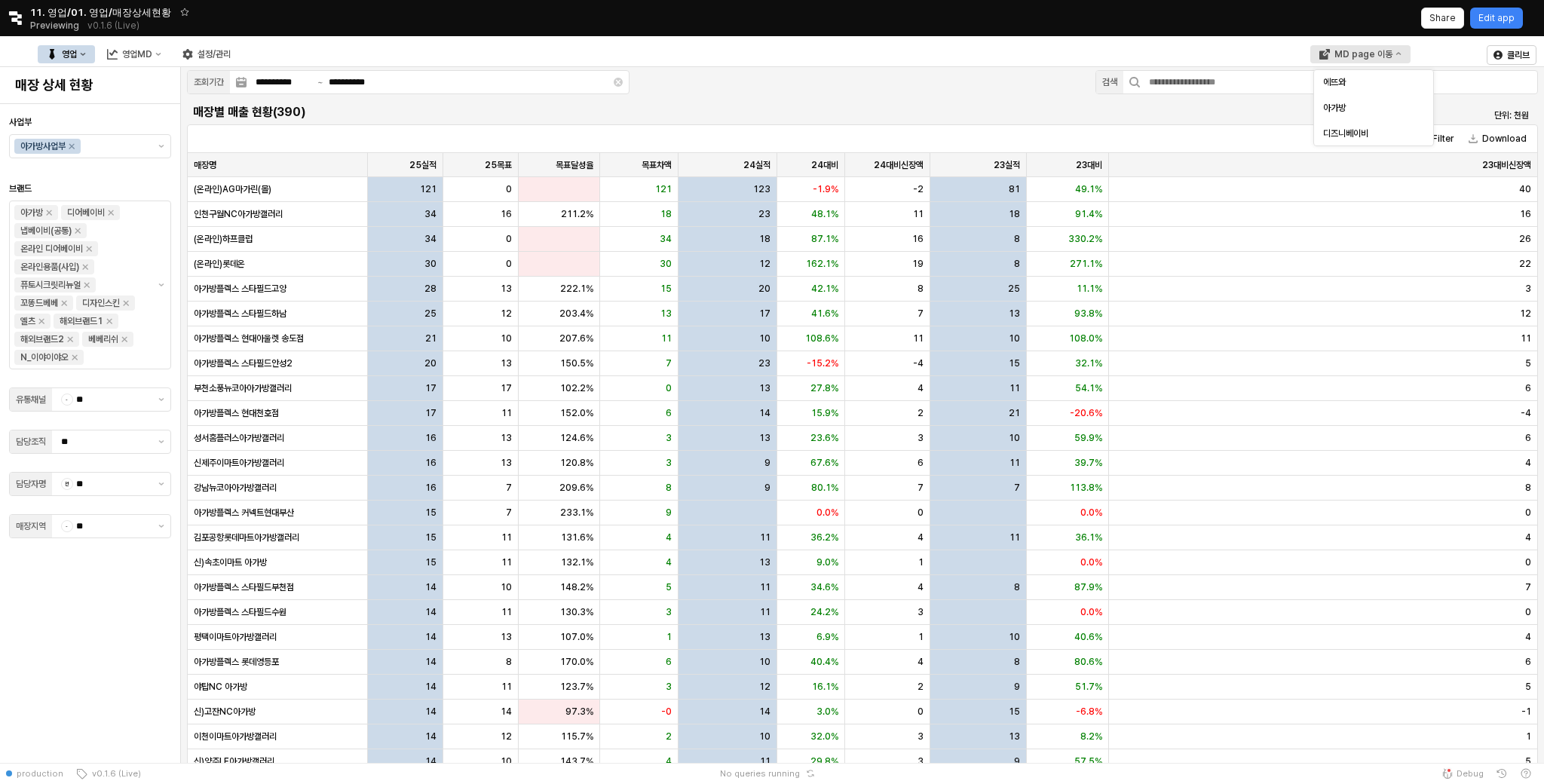 click on "MD page 이동" at bounding box center [1363, 54] 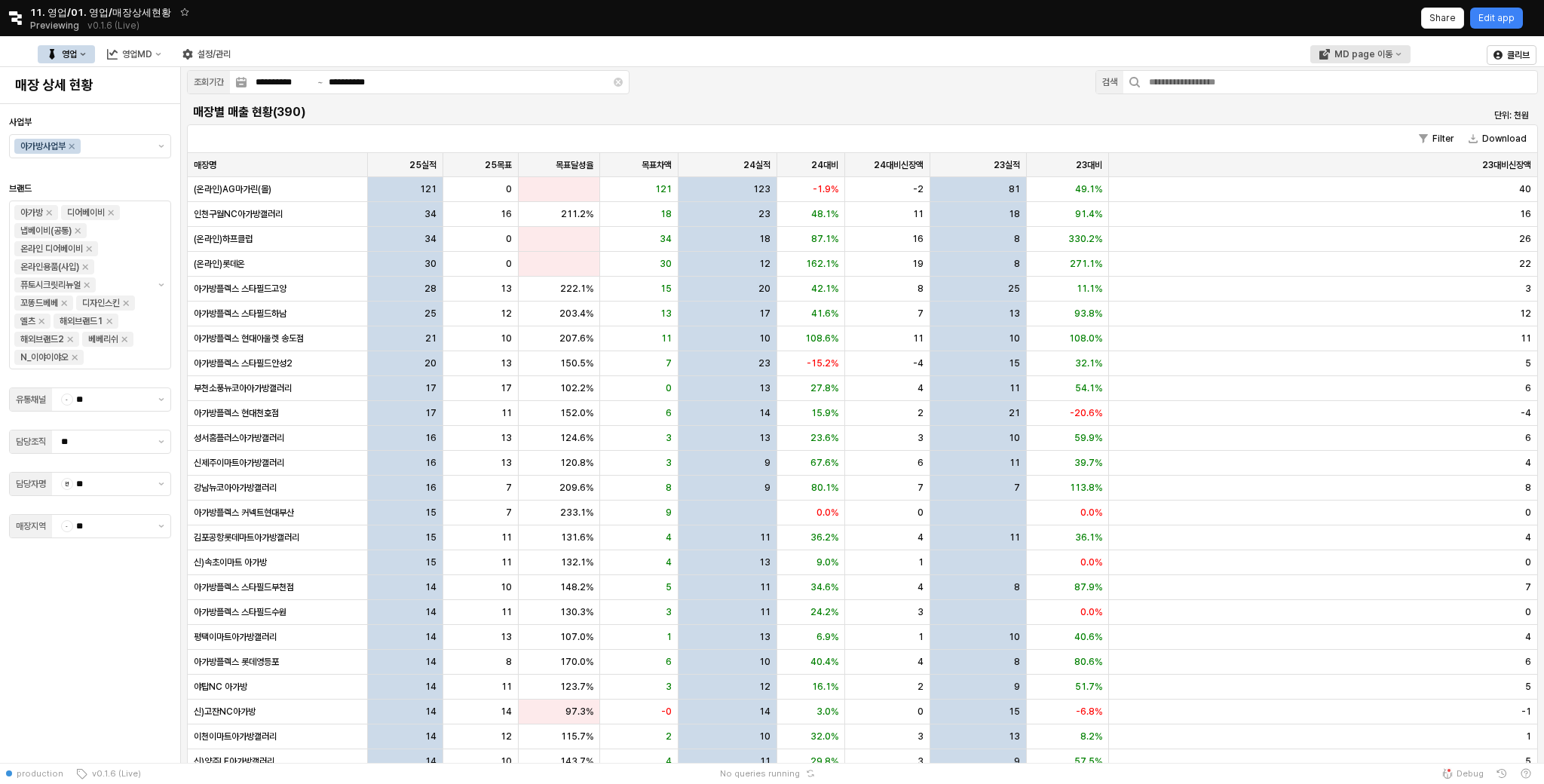 click on "MD page 이동" at bounding box center [1363, 54] 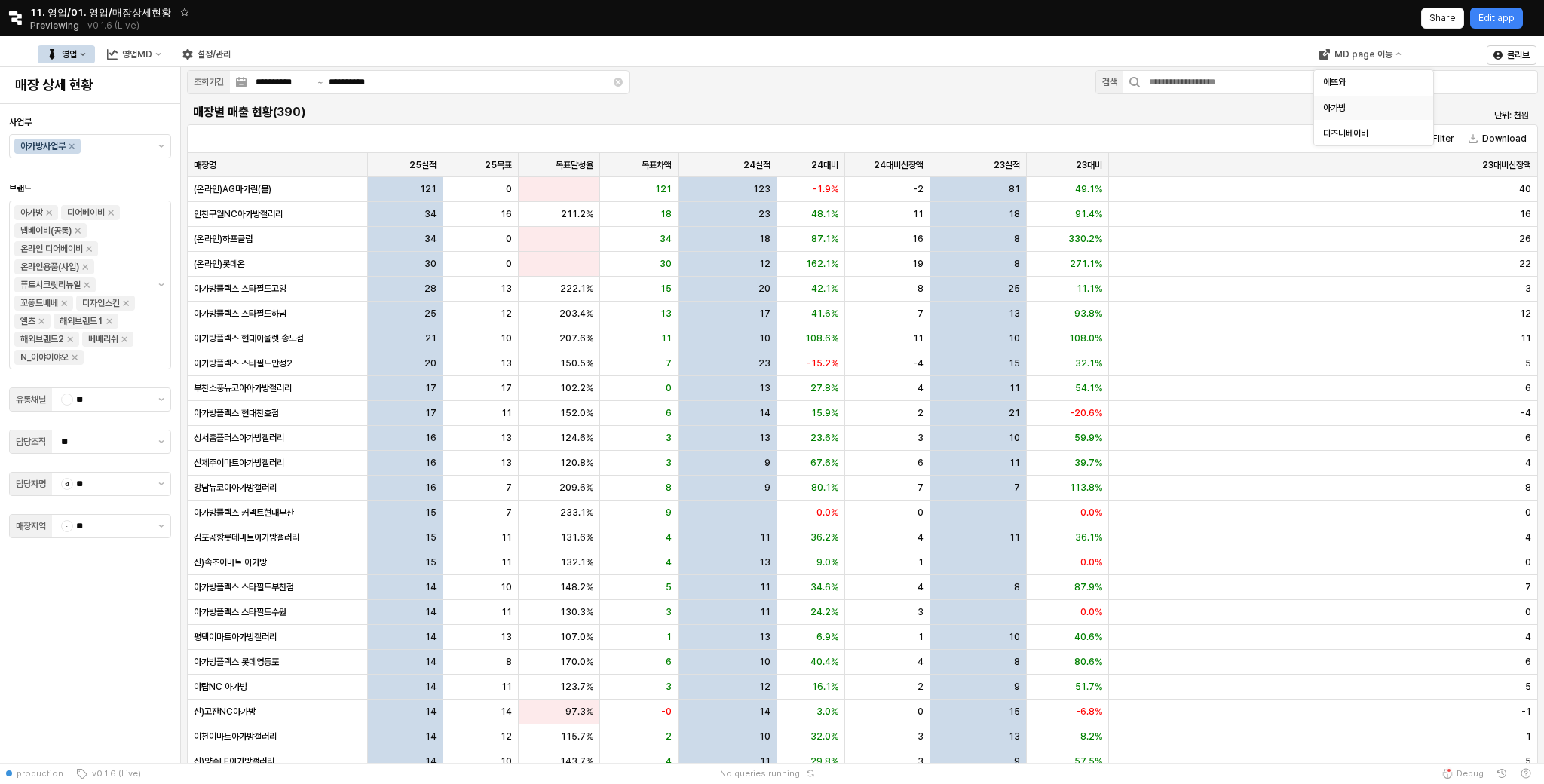 click on "아가방" at bounding box center [1369, 108] 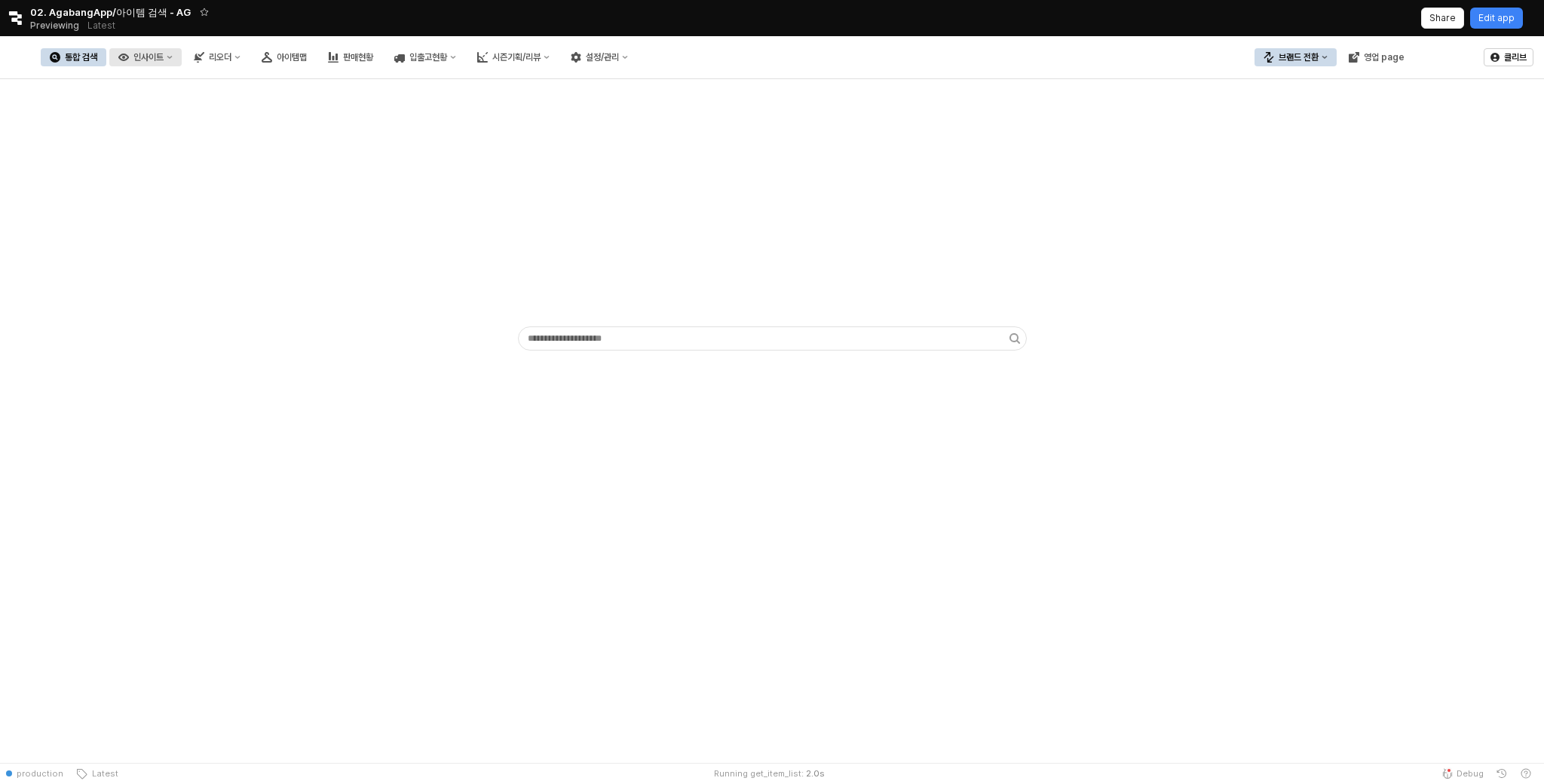 click on "인사이트" at bounding box center (149, 57) 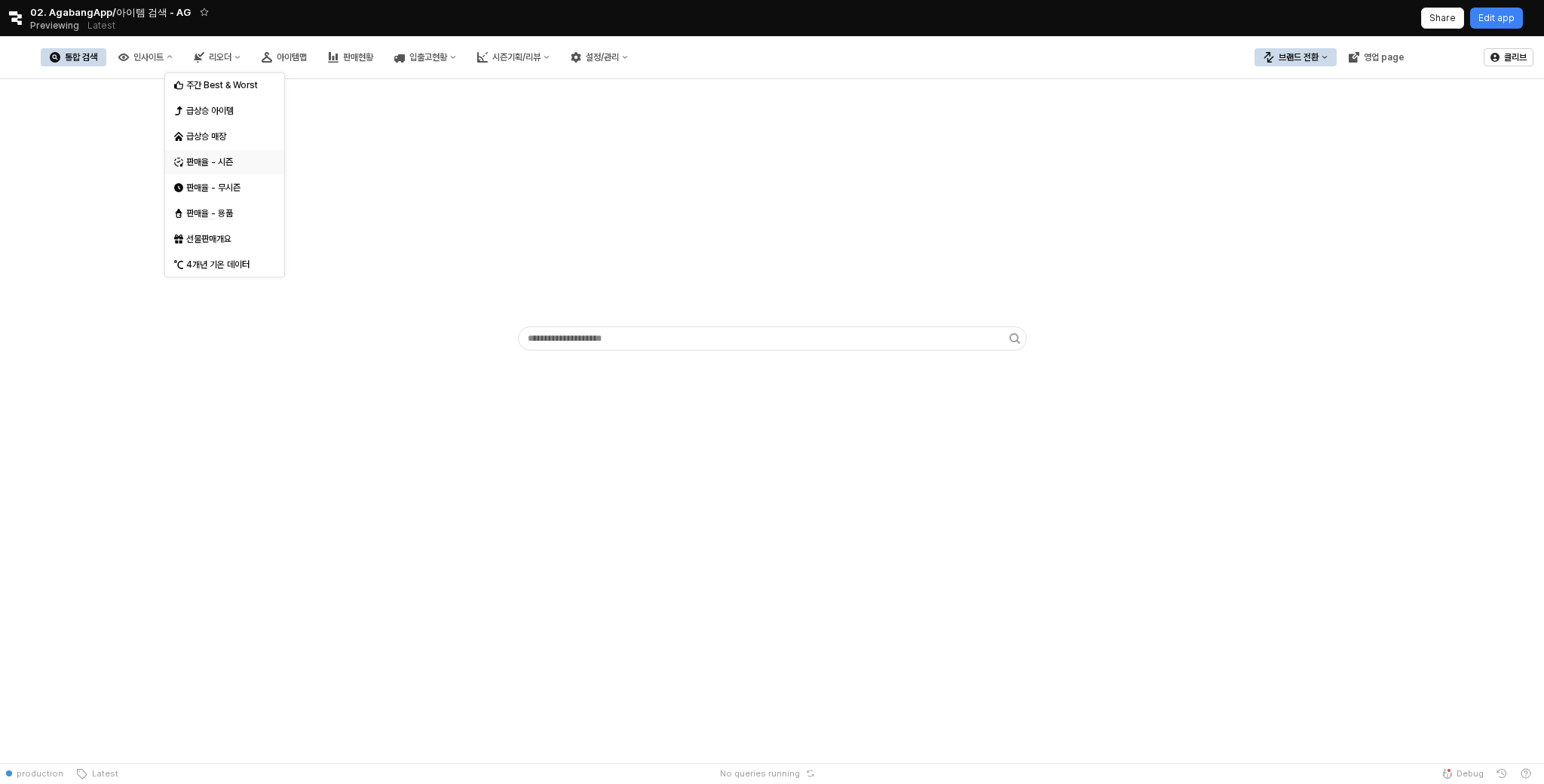 click on "판매율 - 시즌" at bounding box center (226, 162) 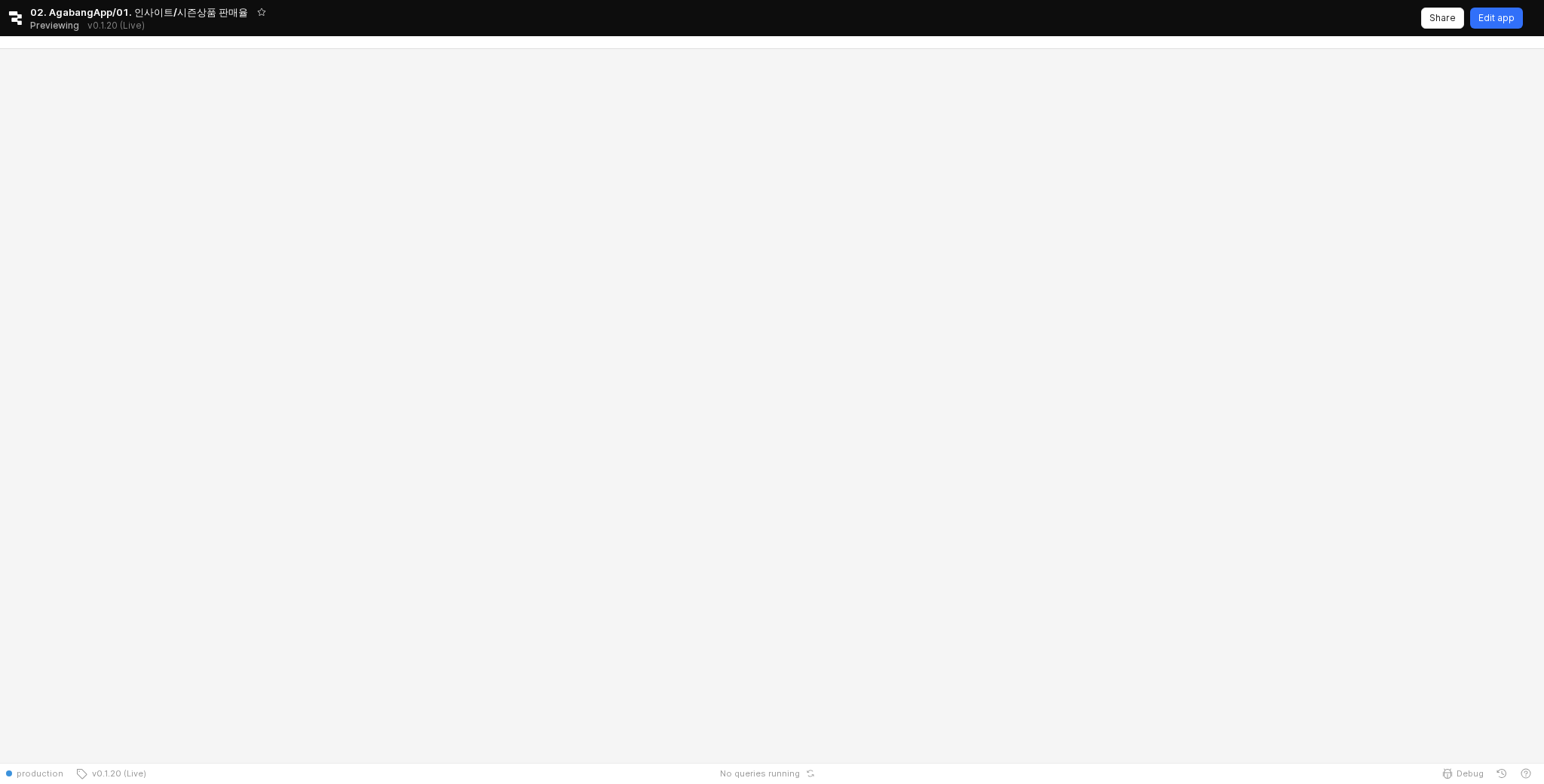 click on "Edit app" at bounding box center (1497, 18) 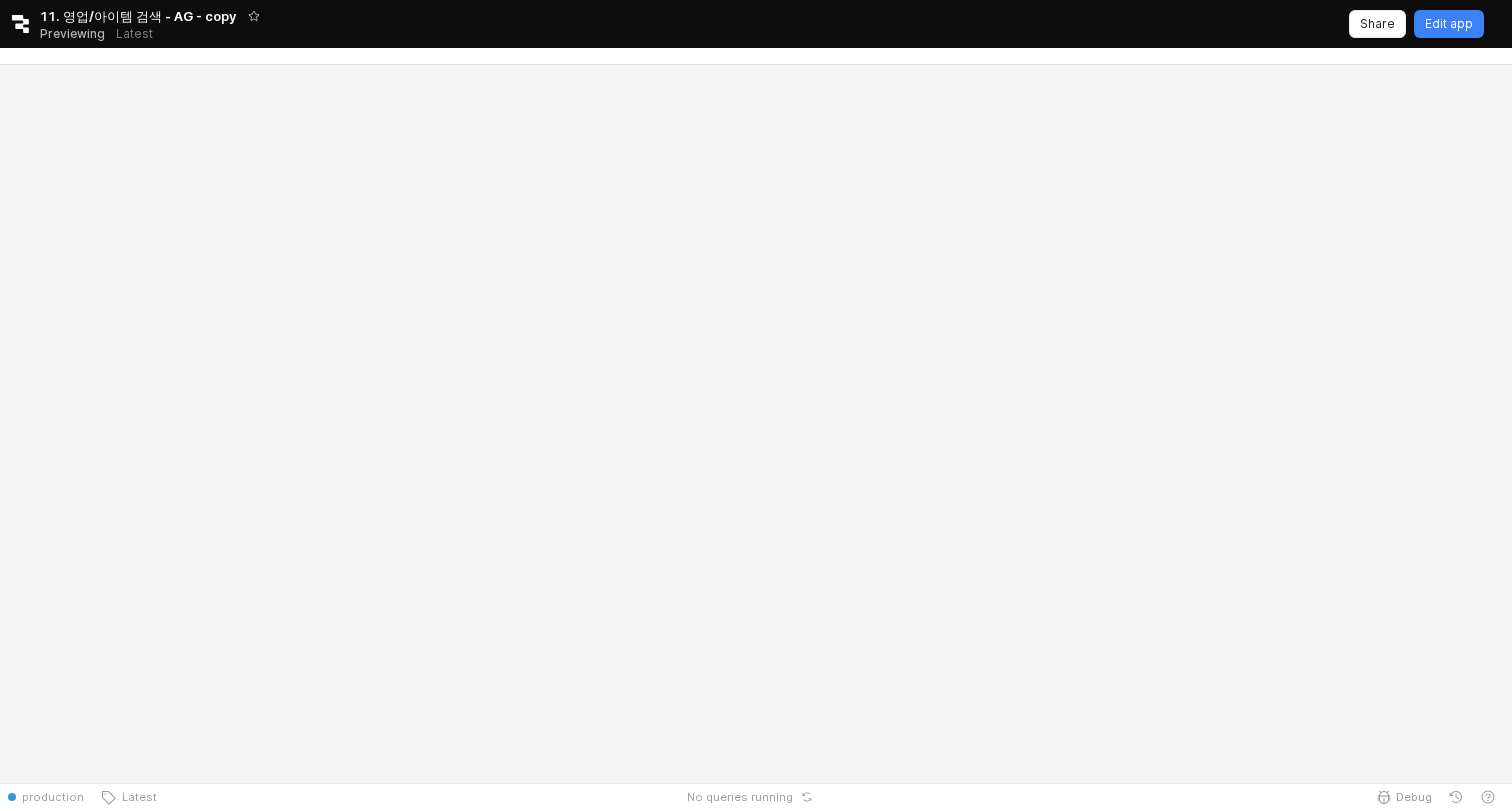scroll, scrollTop: 0, scrollLeft: 0, axis: both 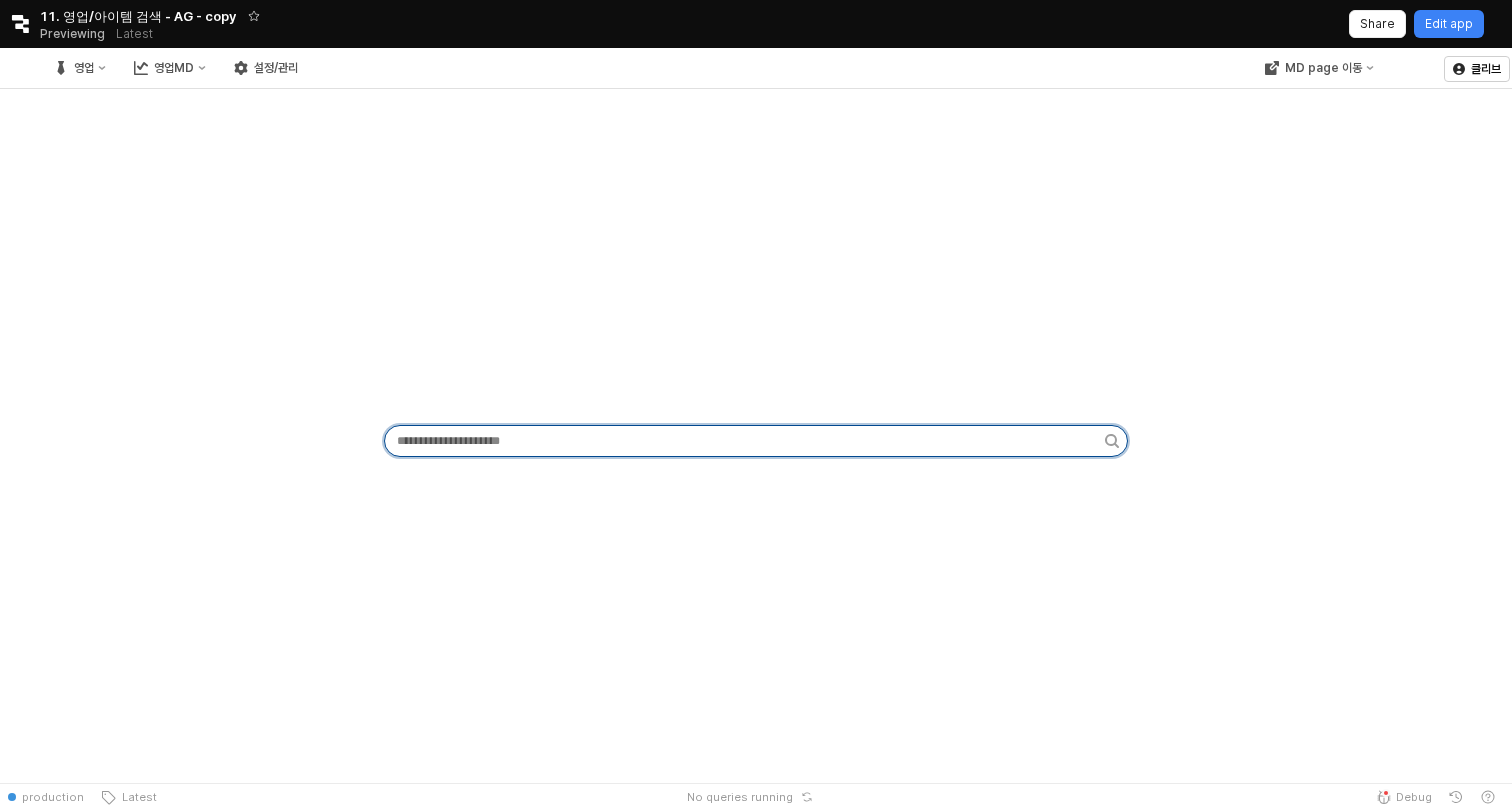 click at bounding box center [745, 441] 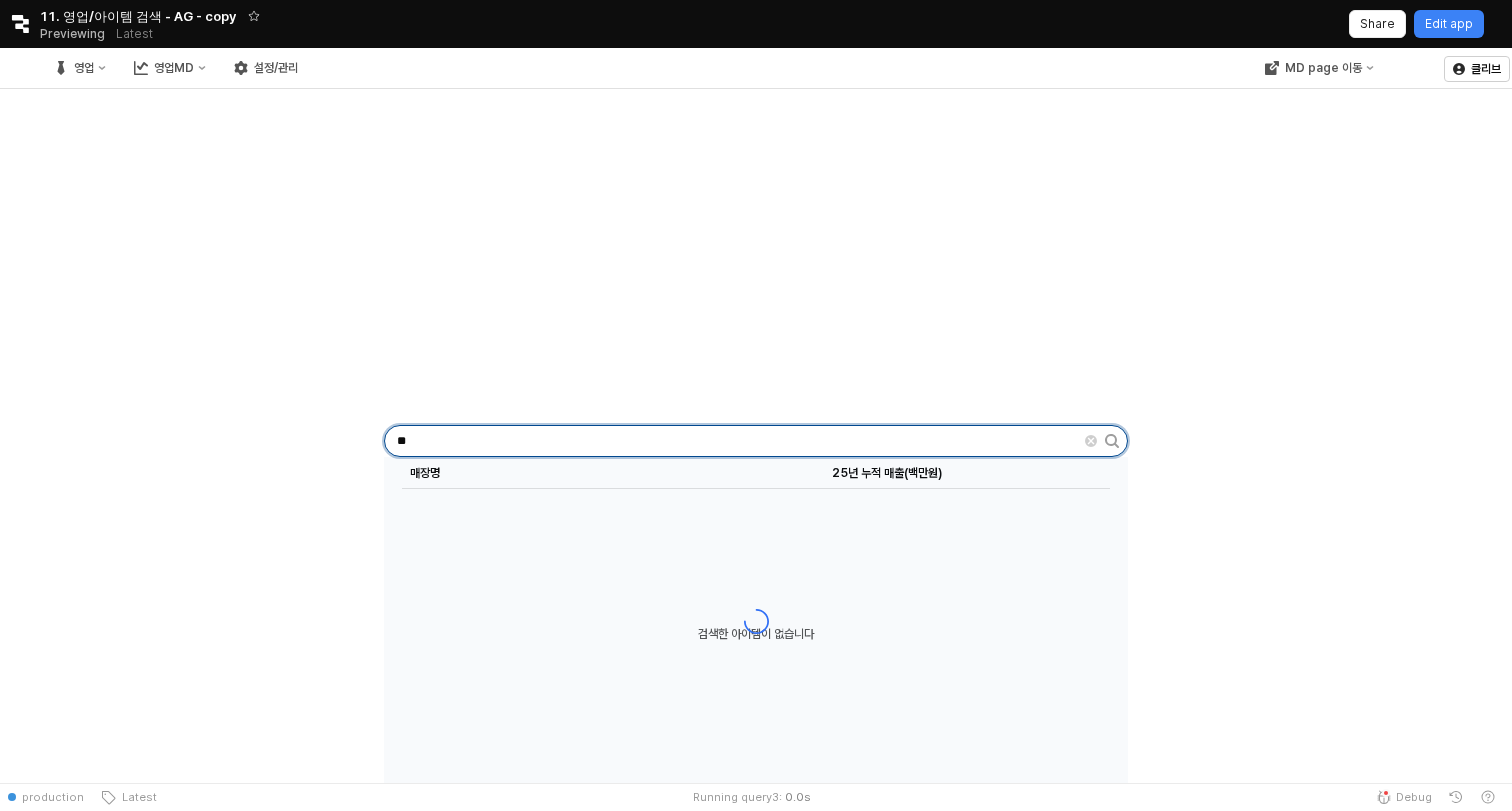 type on "*" 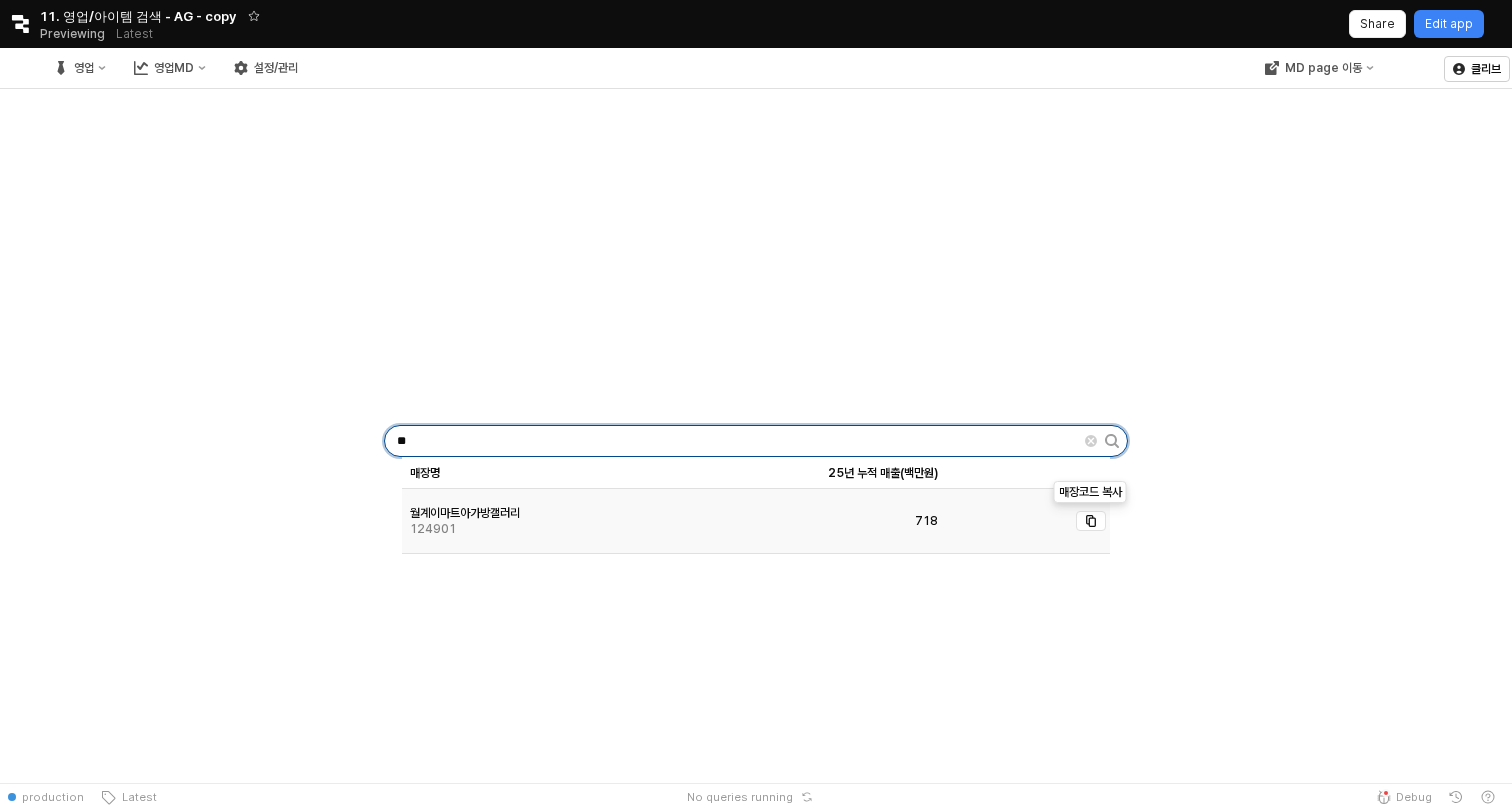 type on "**" 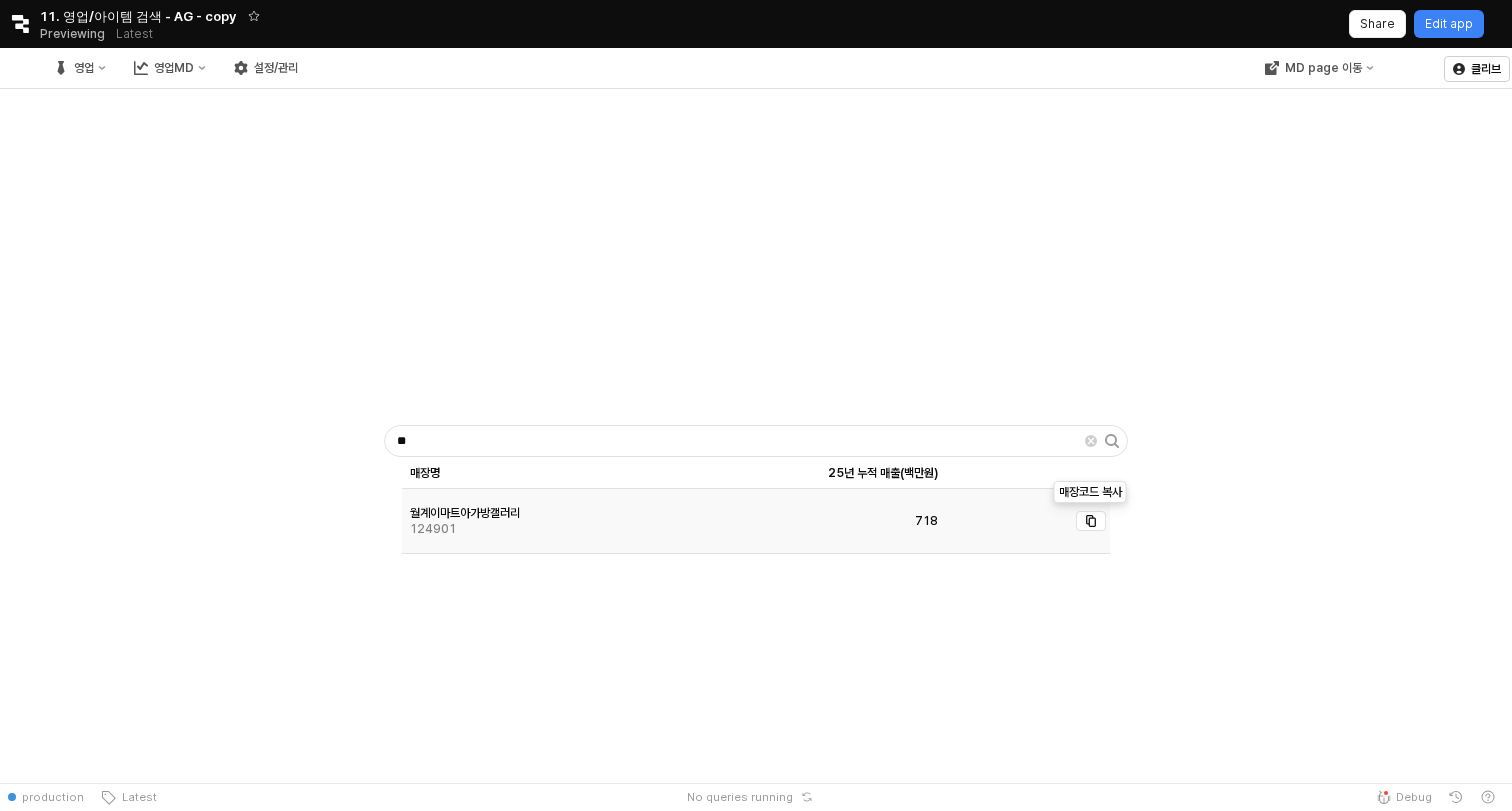 click at bounding box center (1091, 521) 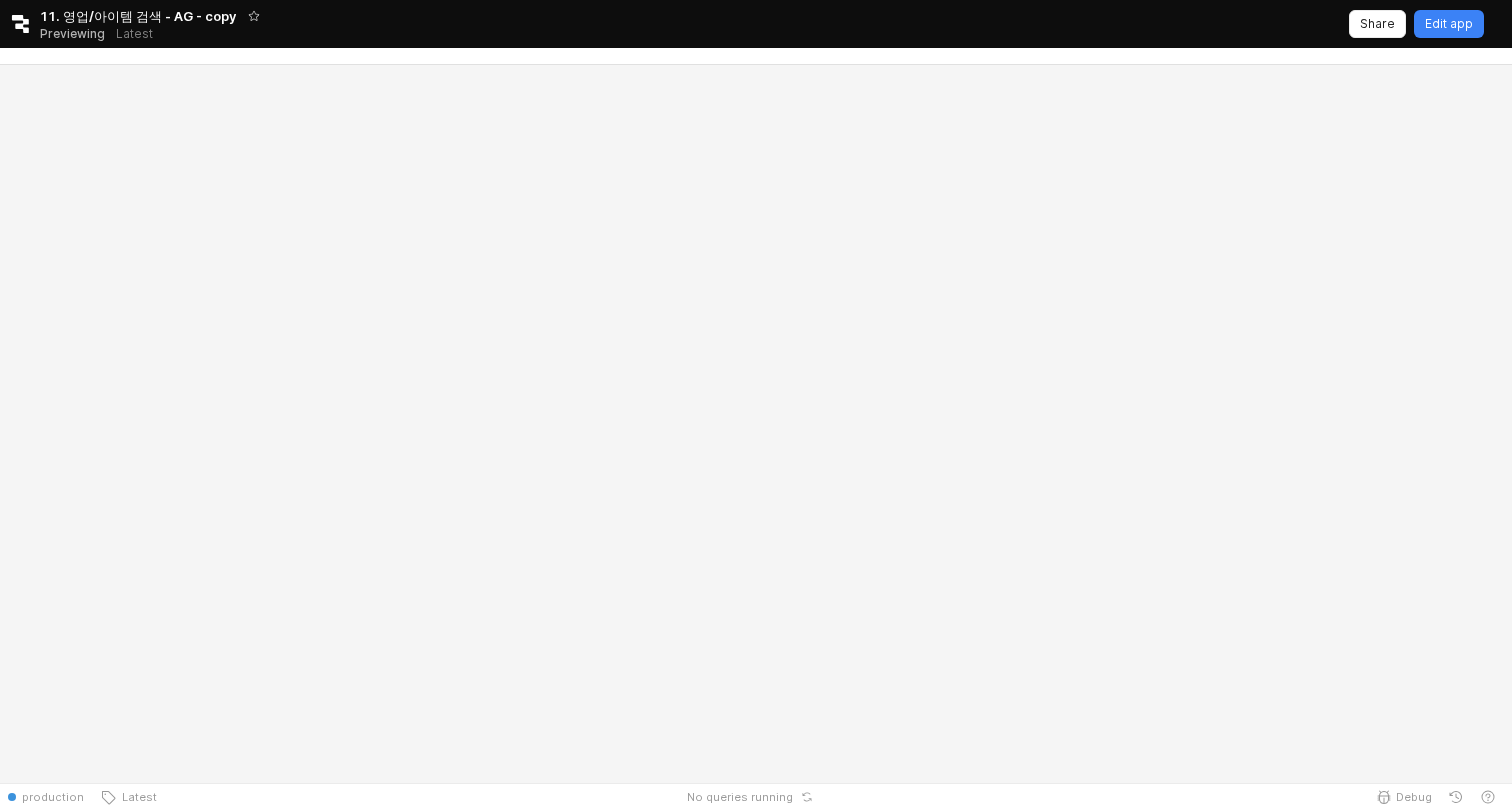 scroll, scrollTop: 0, scrollLeft: 0, axis: both 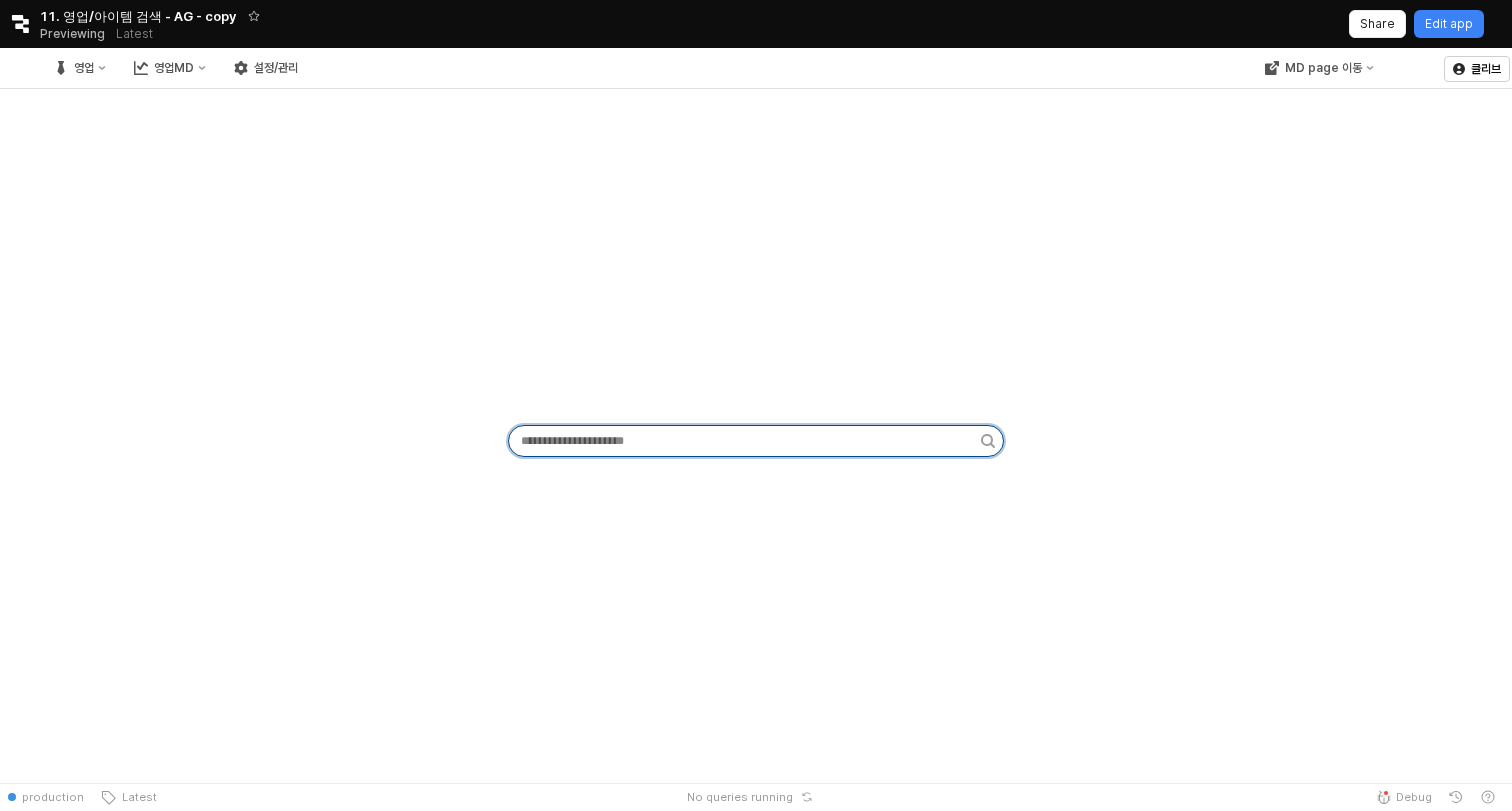 click at bounding box center [745, 441] 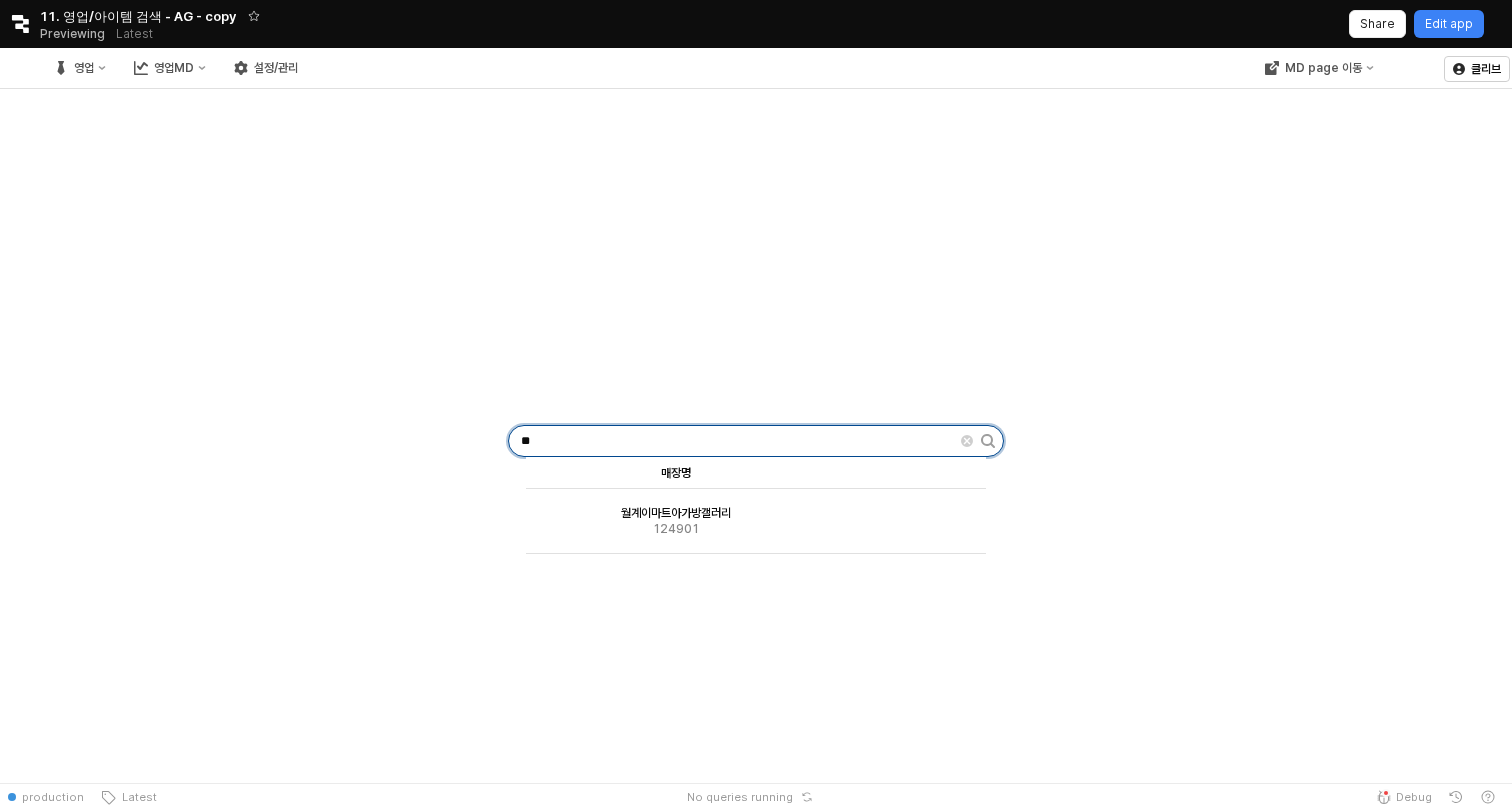type on "**" 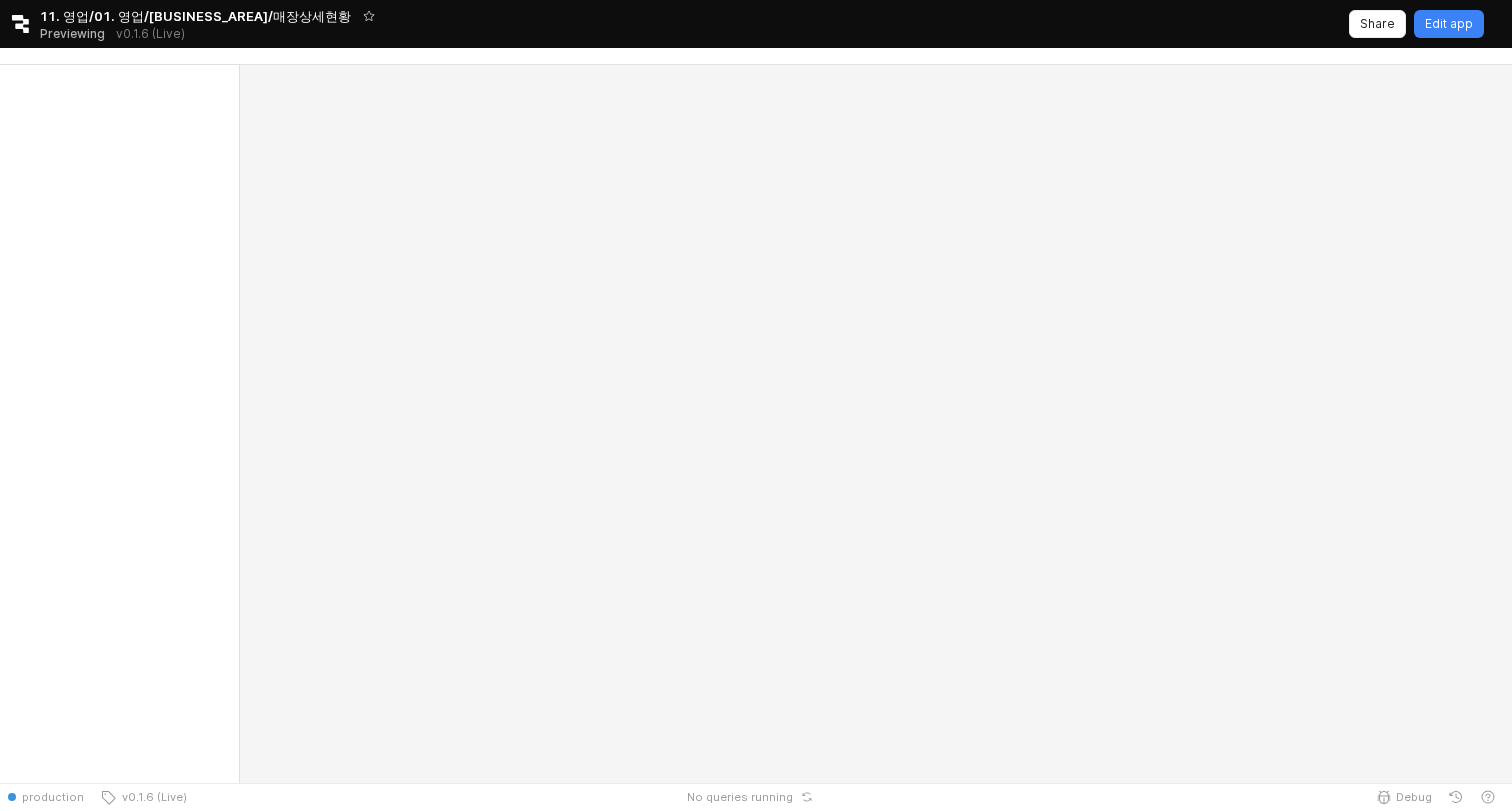 scroll, scrollTop: 0, scrollLeft: 0, axis: both 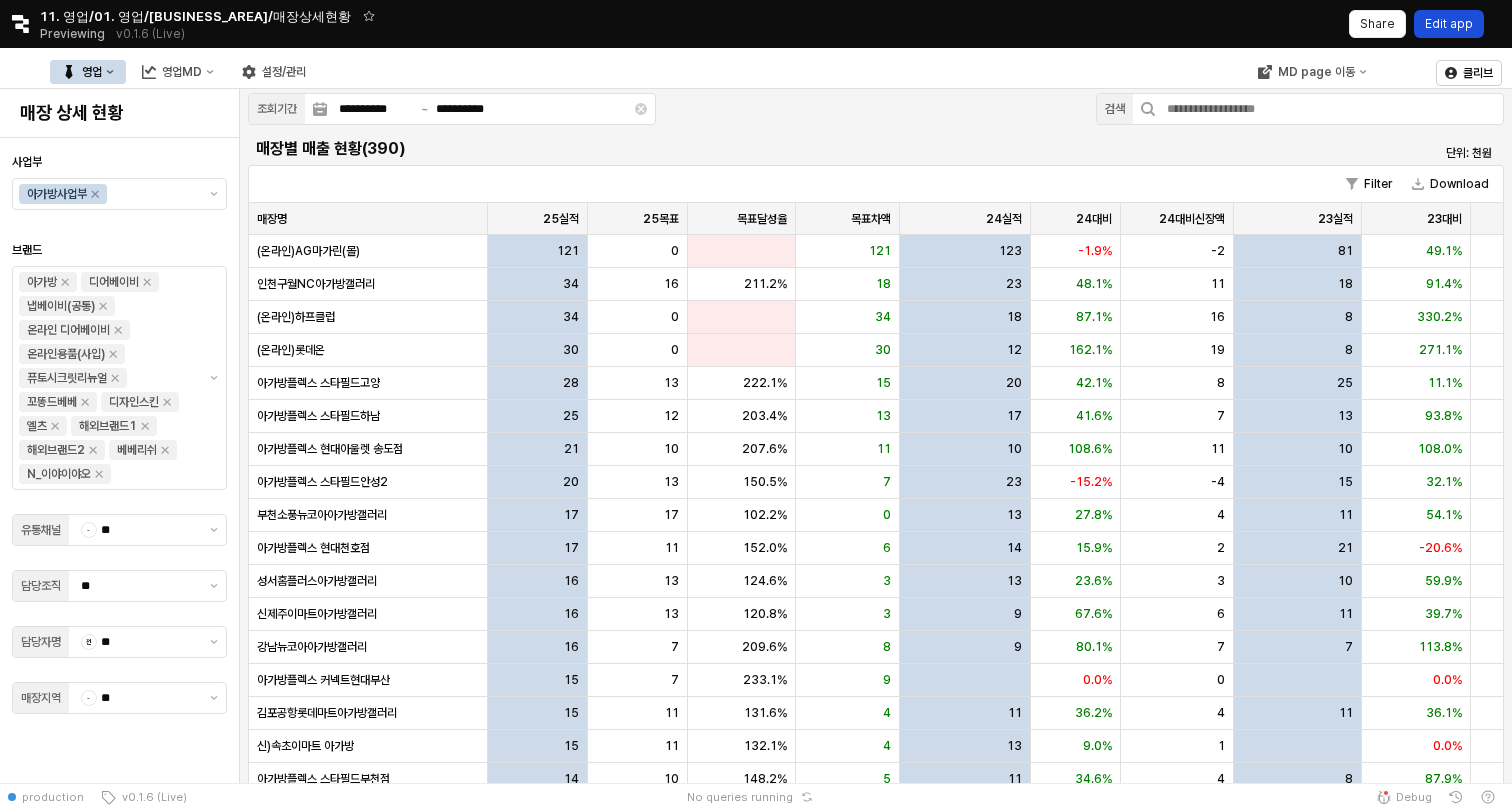 click on "Edit app" at bounding box center (1449, 24) 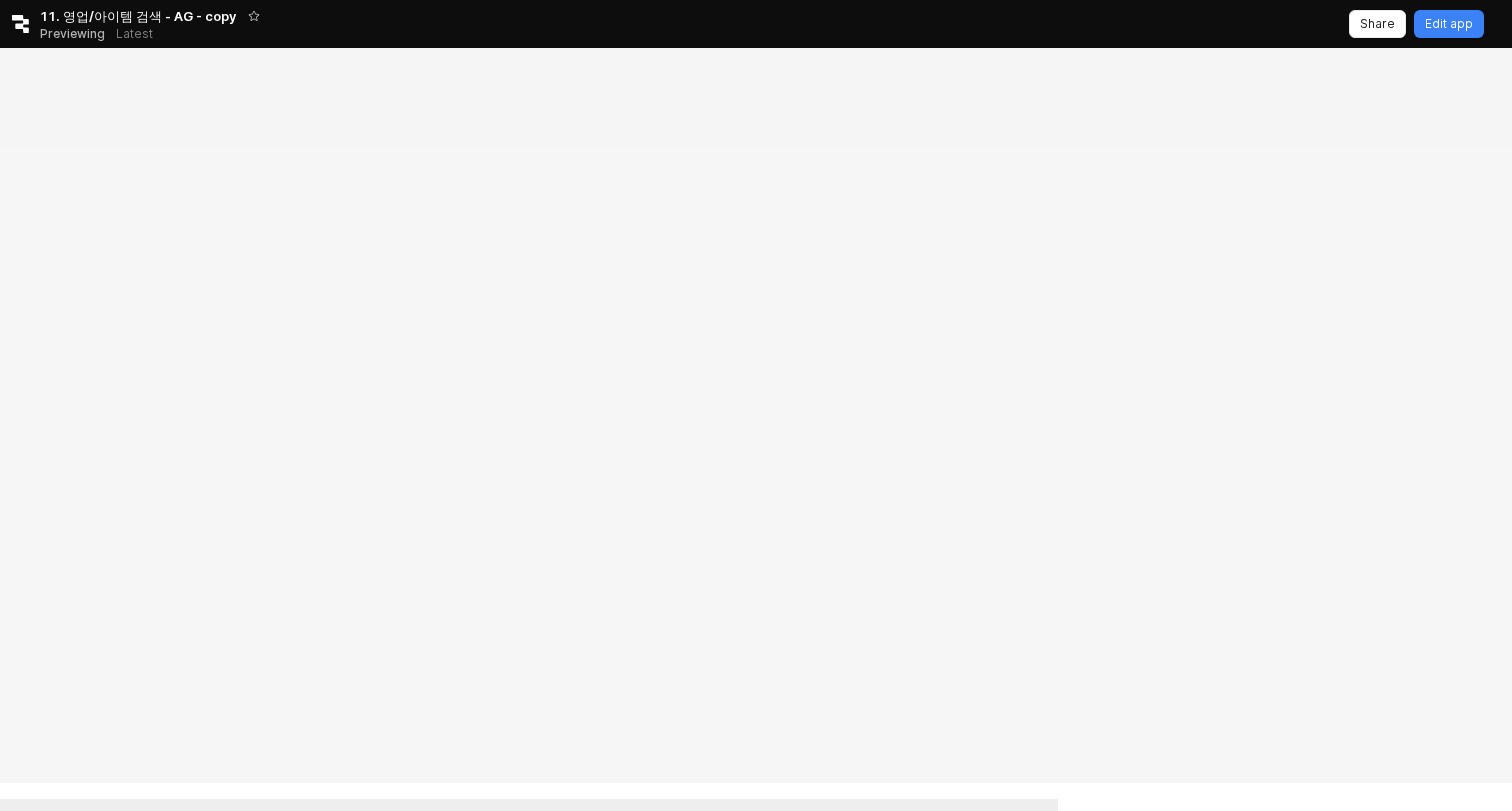 scroll, scrollTop: 0, scrollLeft: 0, axis: both 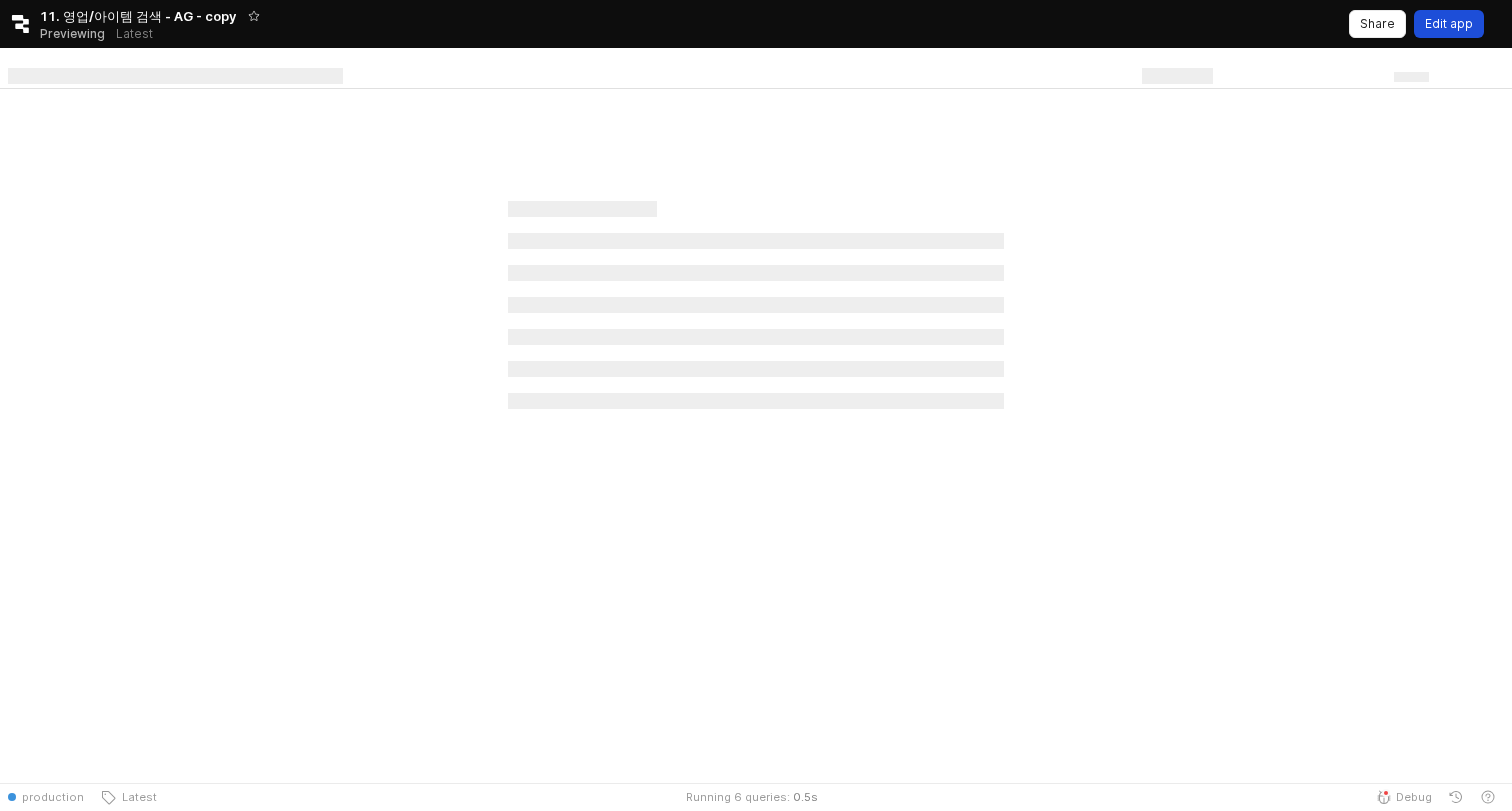 click on "Edit app" at bounding box center [1449, 24] 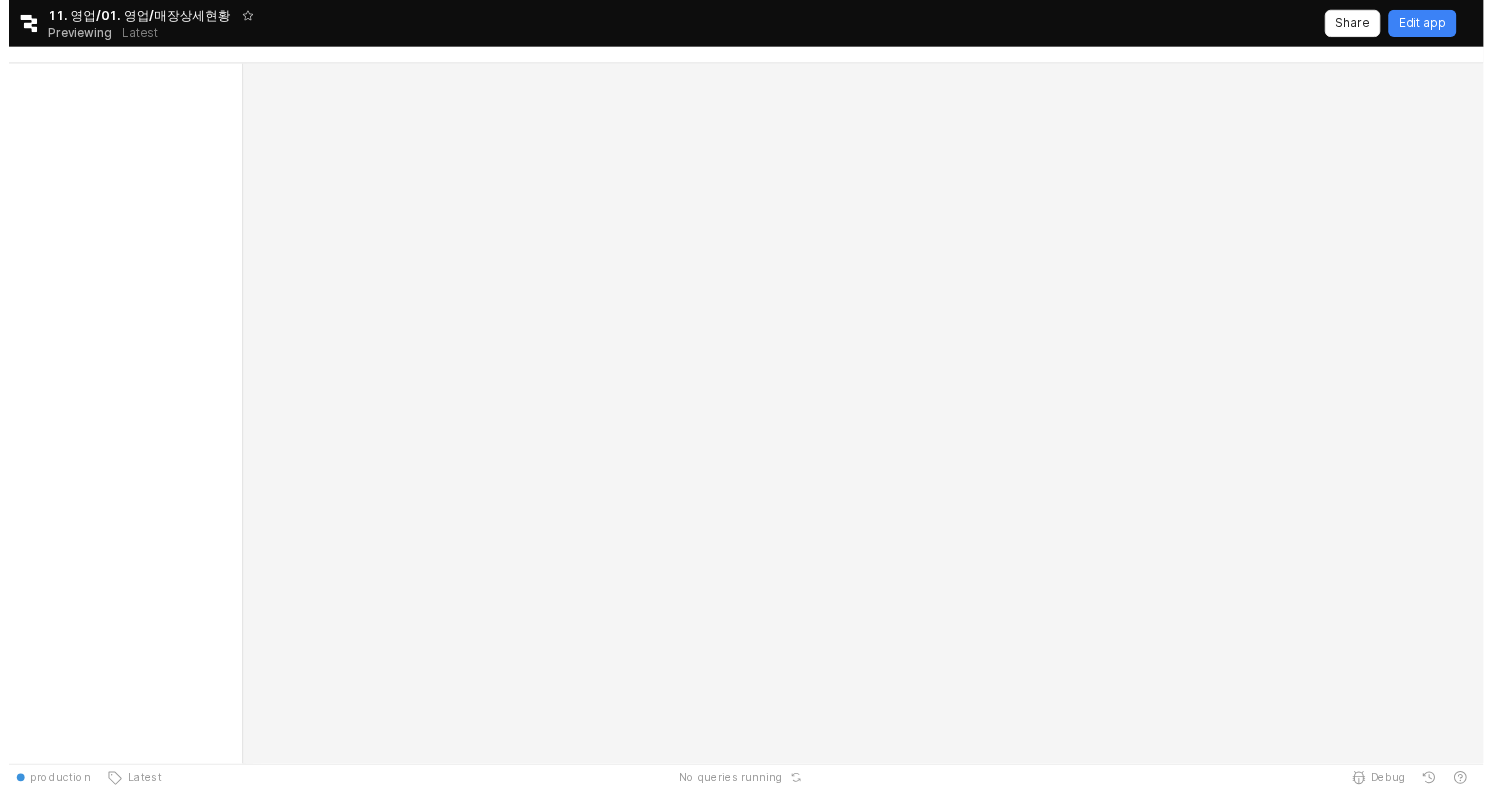 scroll, scrollTop: 0, scrollLeft: 0, axis: both 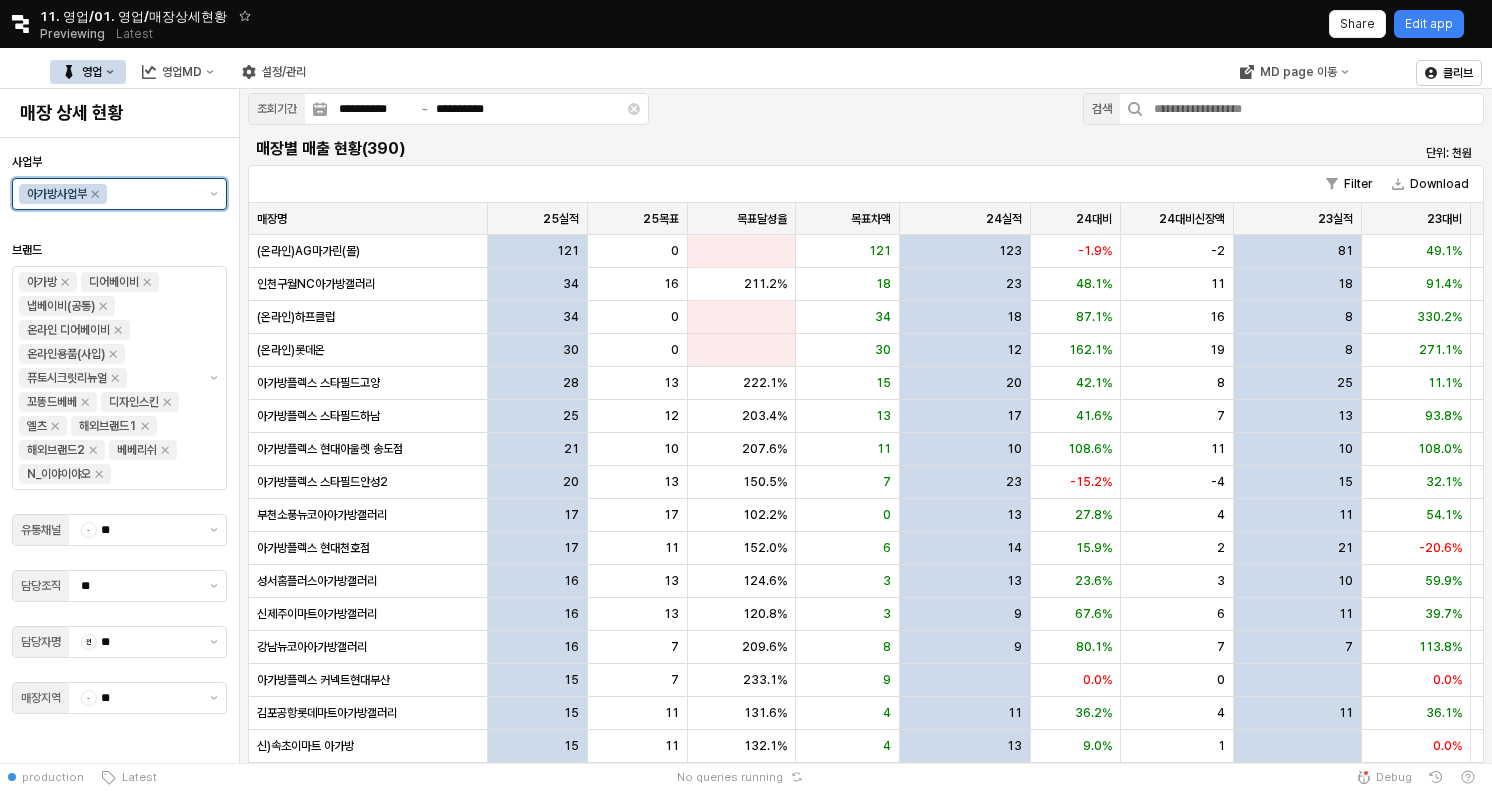 click on "아가방사업부" at bounding box center (119, 194) 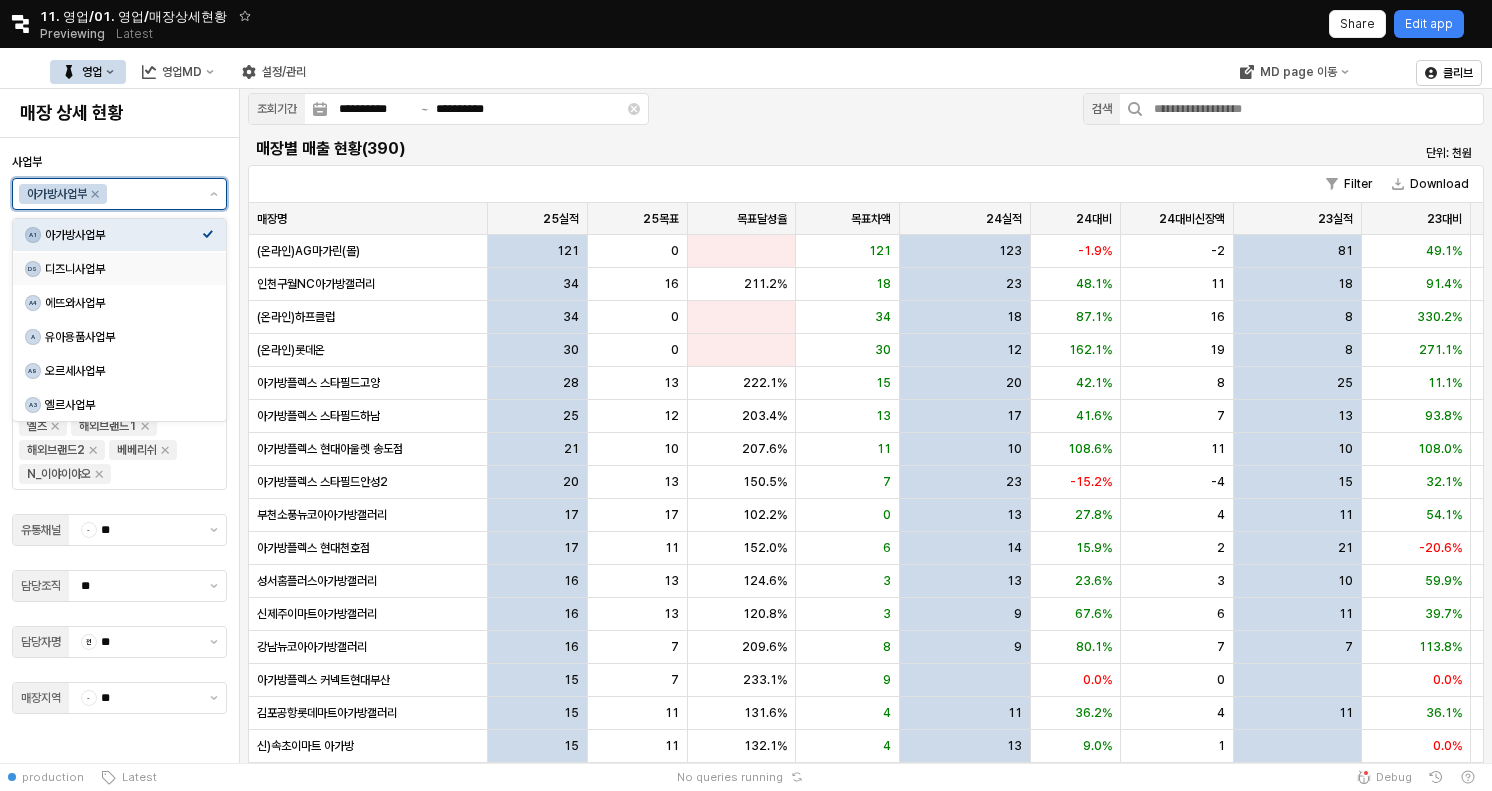 click on "디즈니사업부" at bounding box center [123, 269] 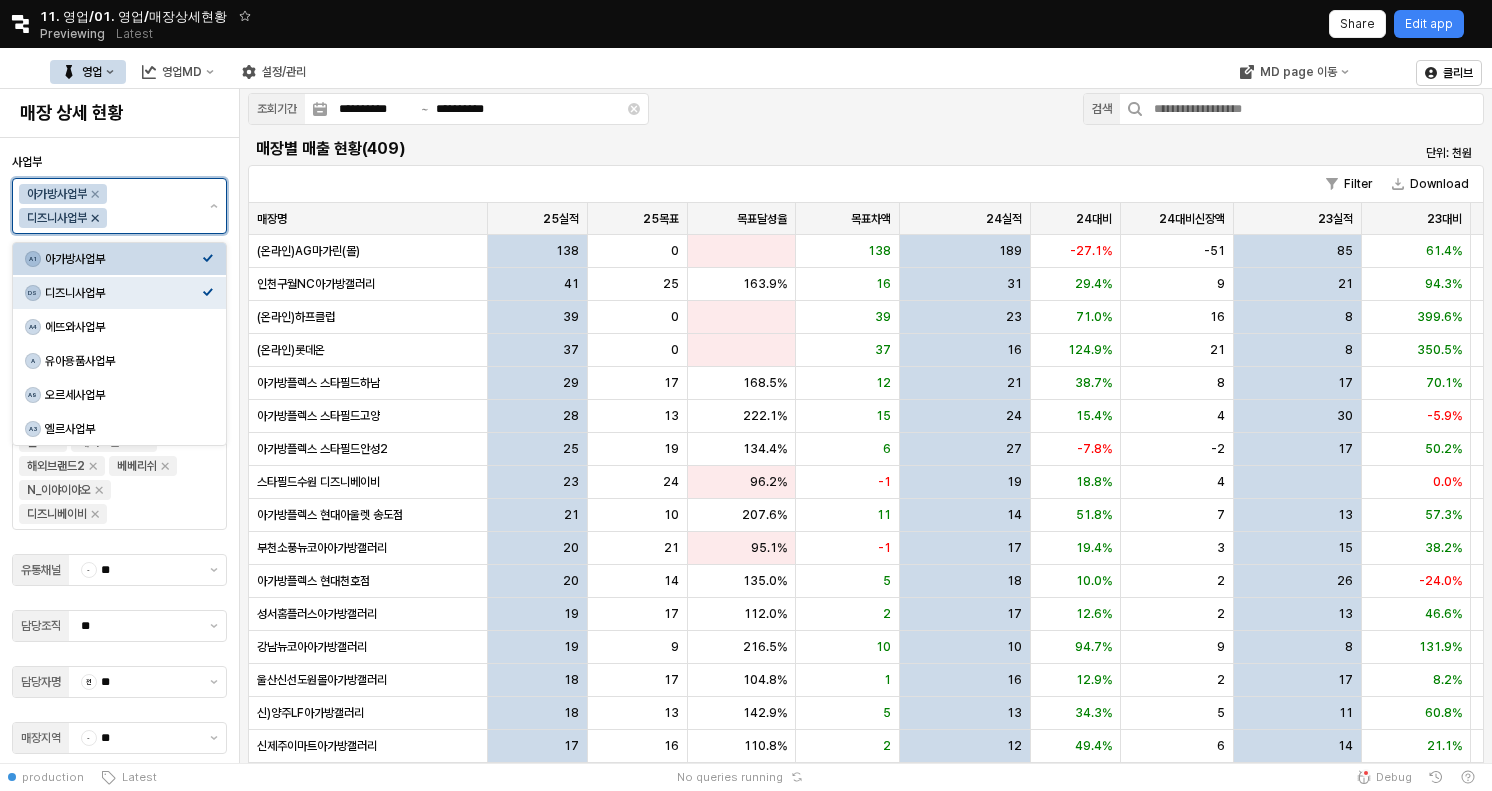 click 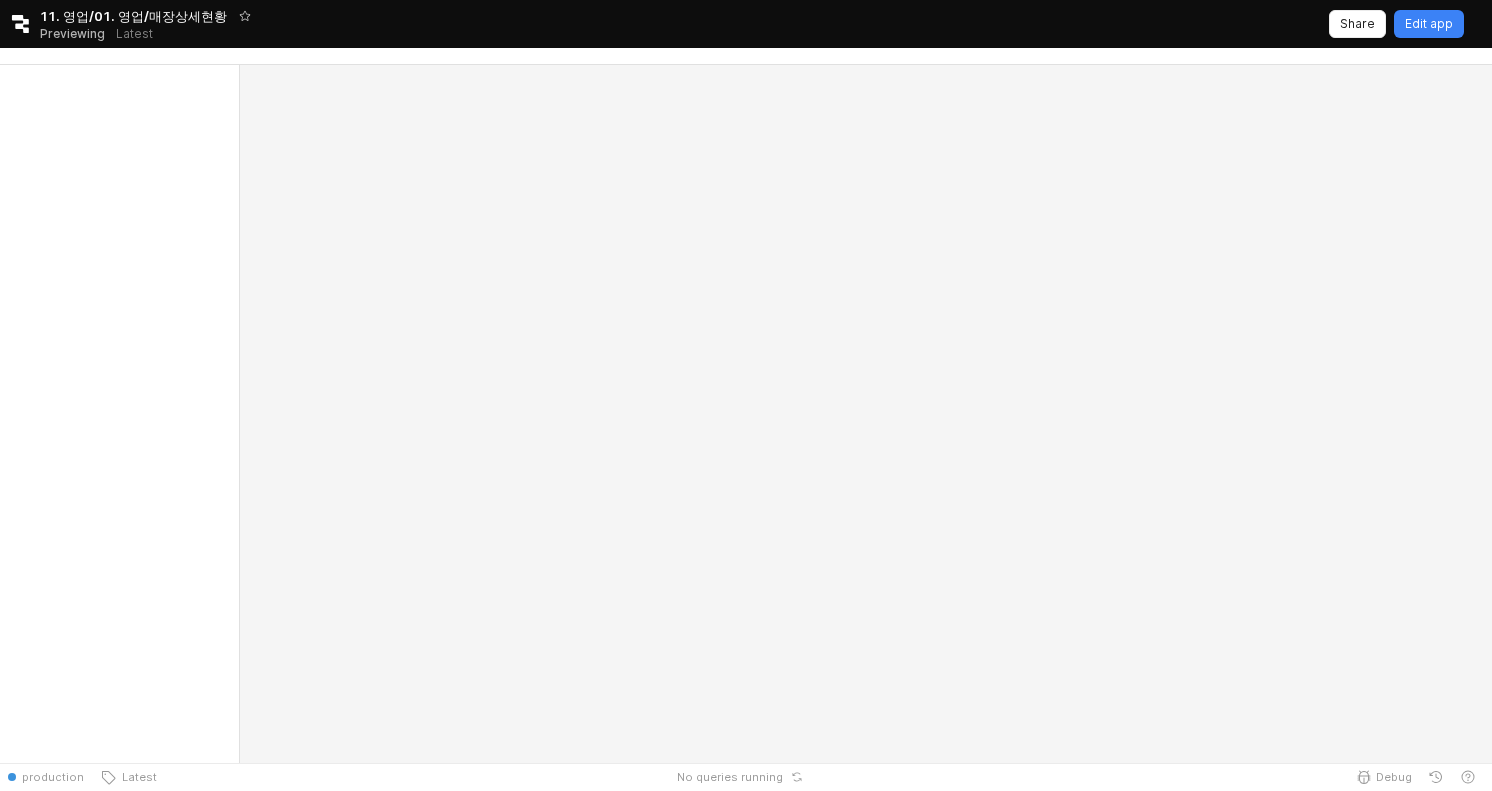scroll, scrollTop: 0, scrollLeft: 0, axis: both 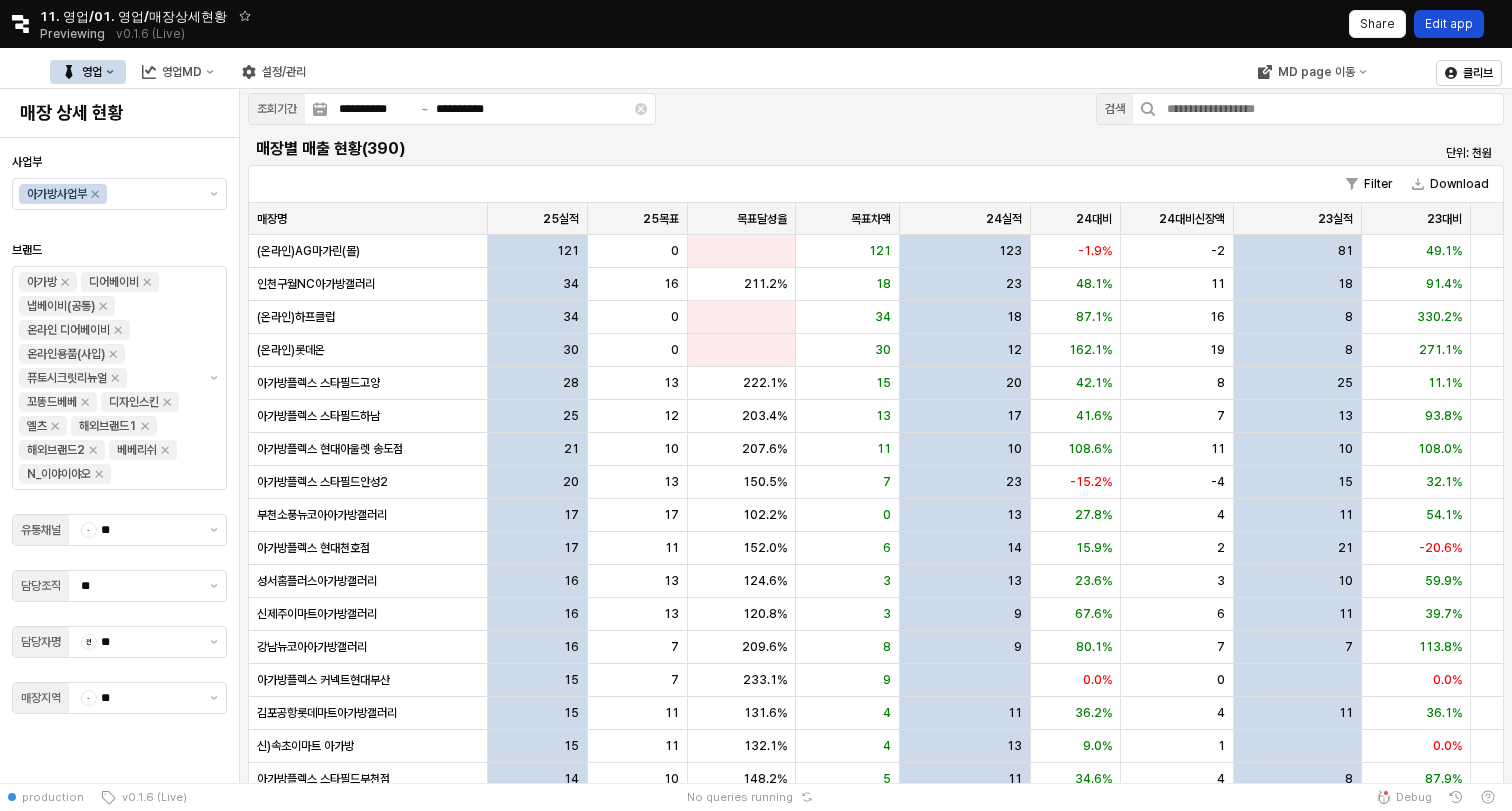 click on "Edit app" at bounding box center [1449, 24] 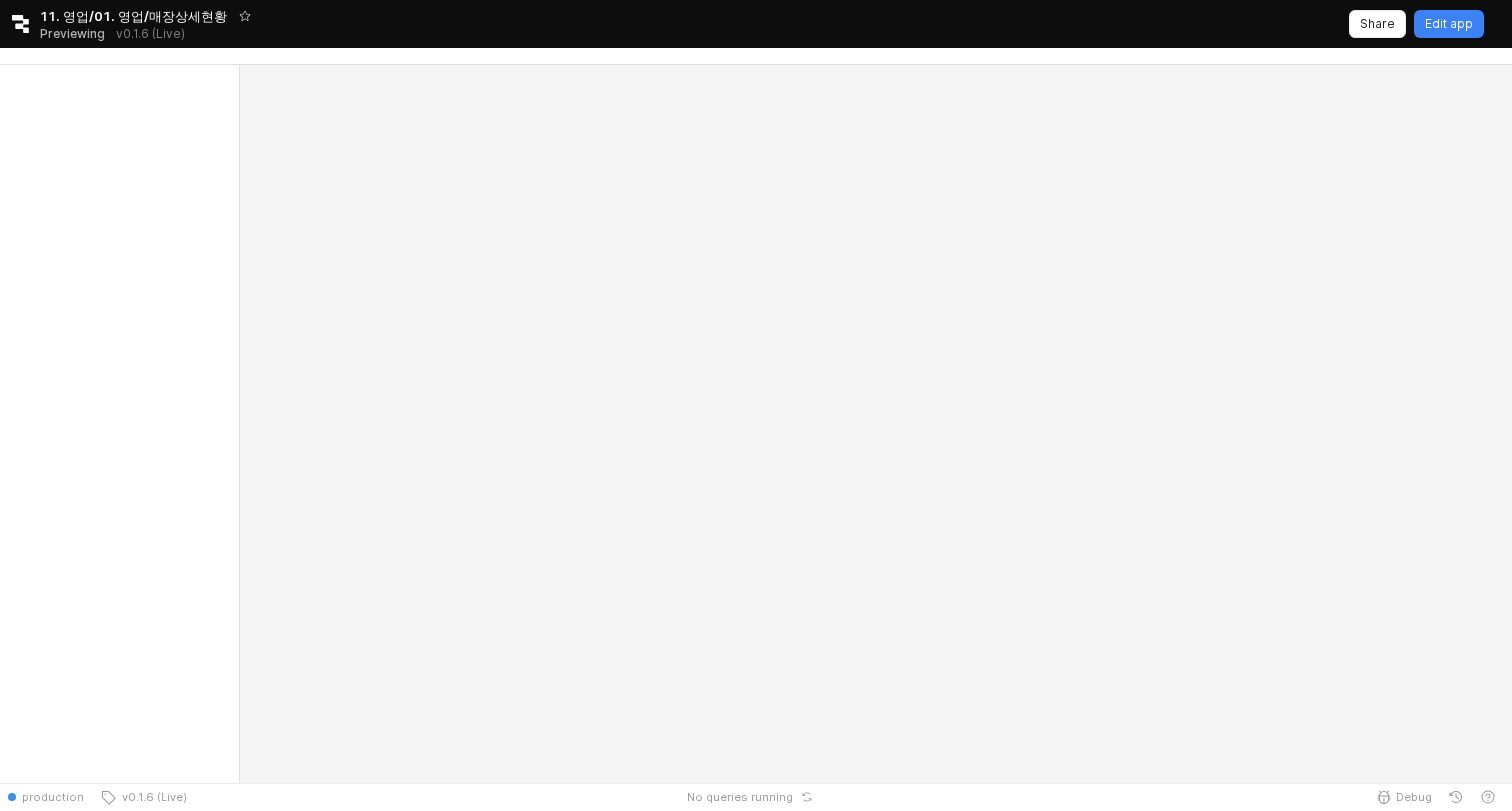 scroll, scrollTop: 0, scrollLeft: 0, axis: both 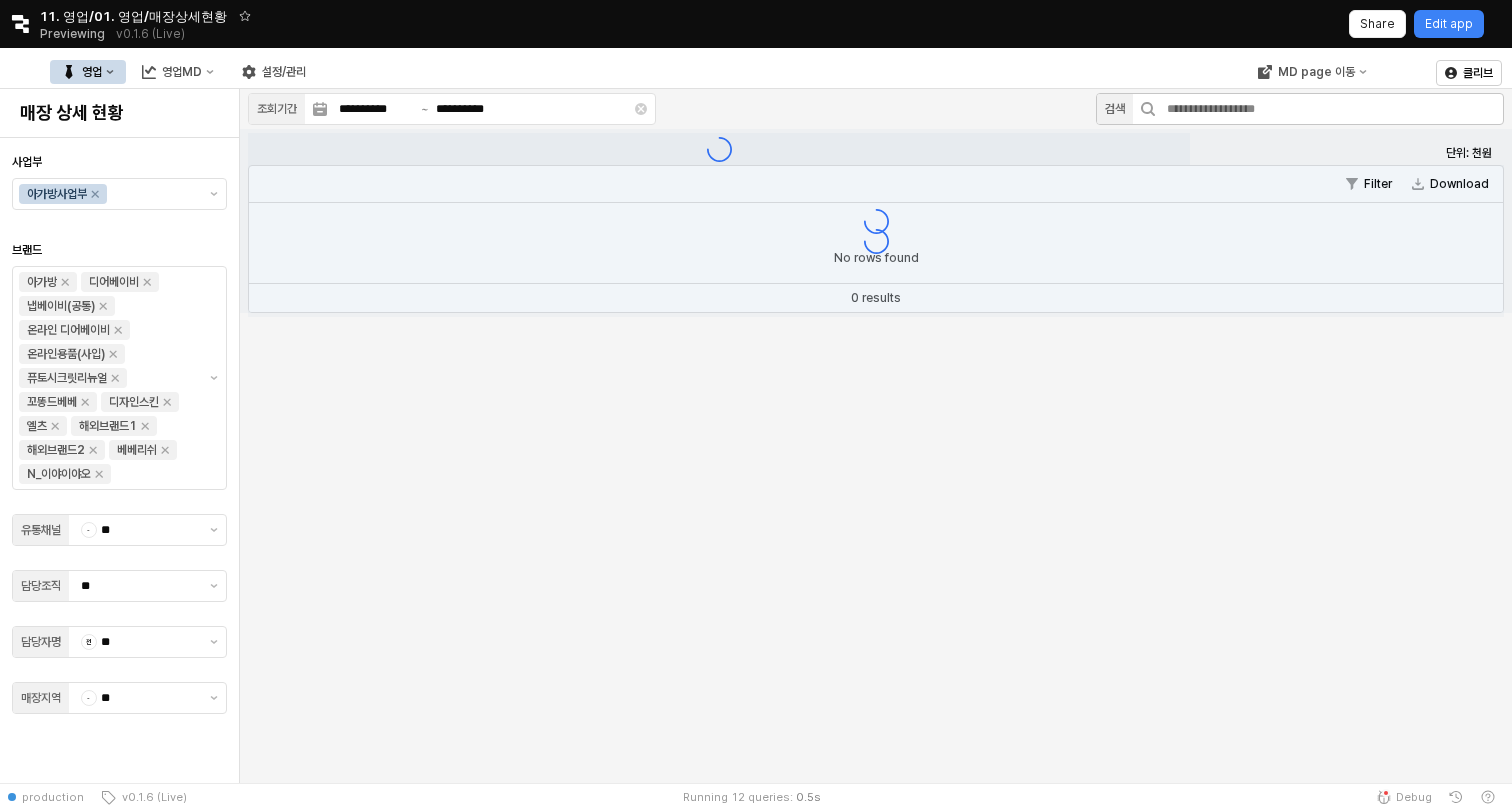 type on "**" 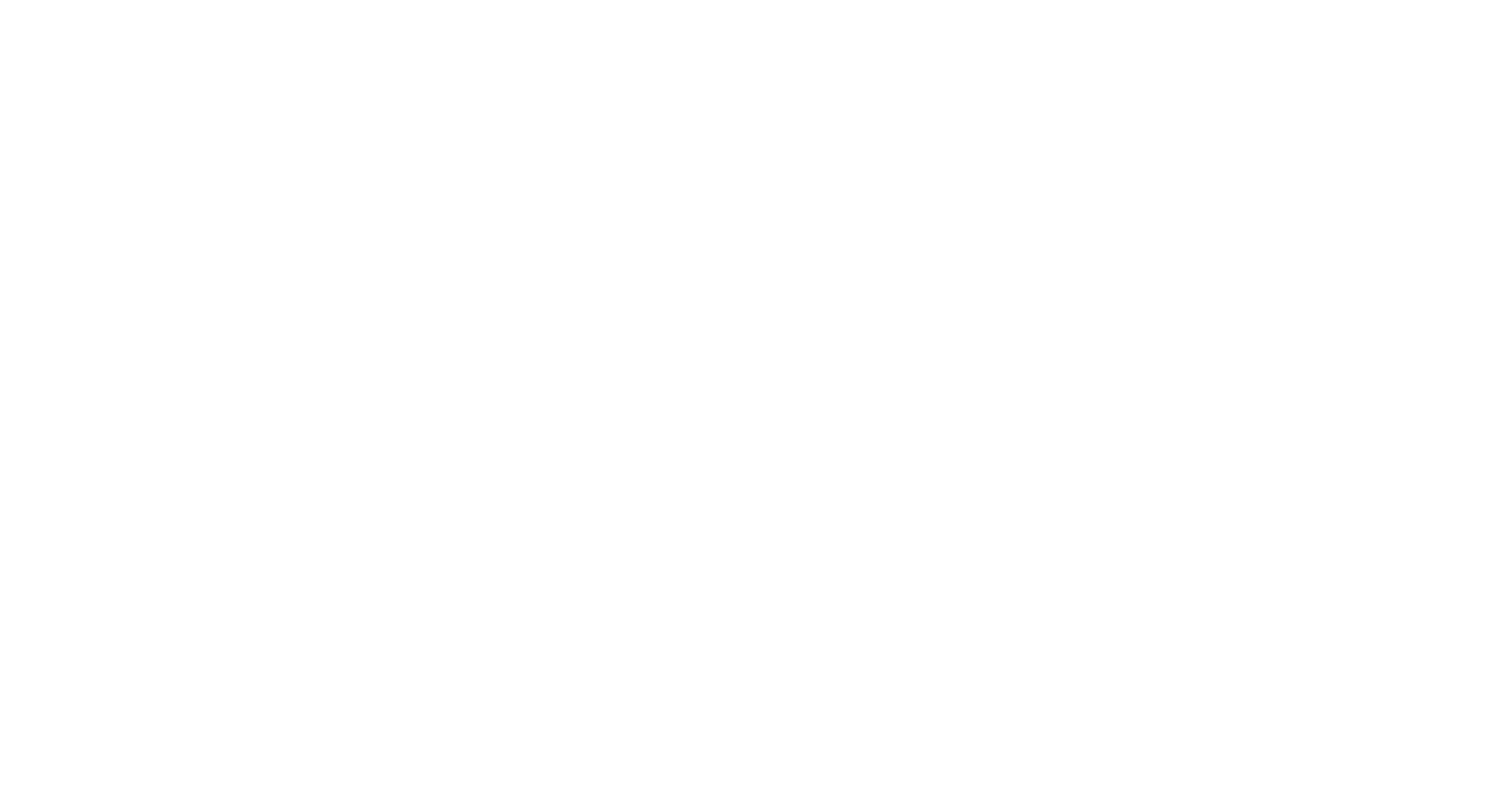 scroll, scrollTop: 0, scrollLeft: 0, axis: both 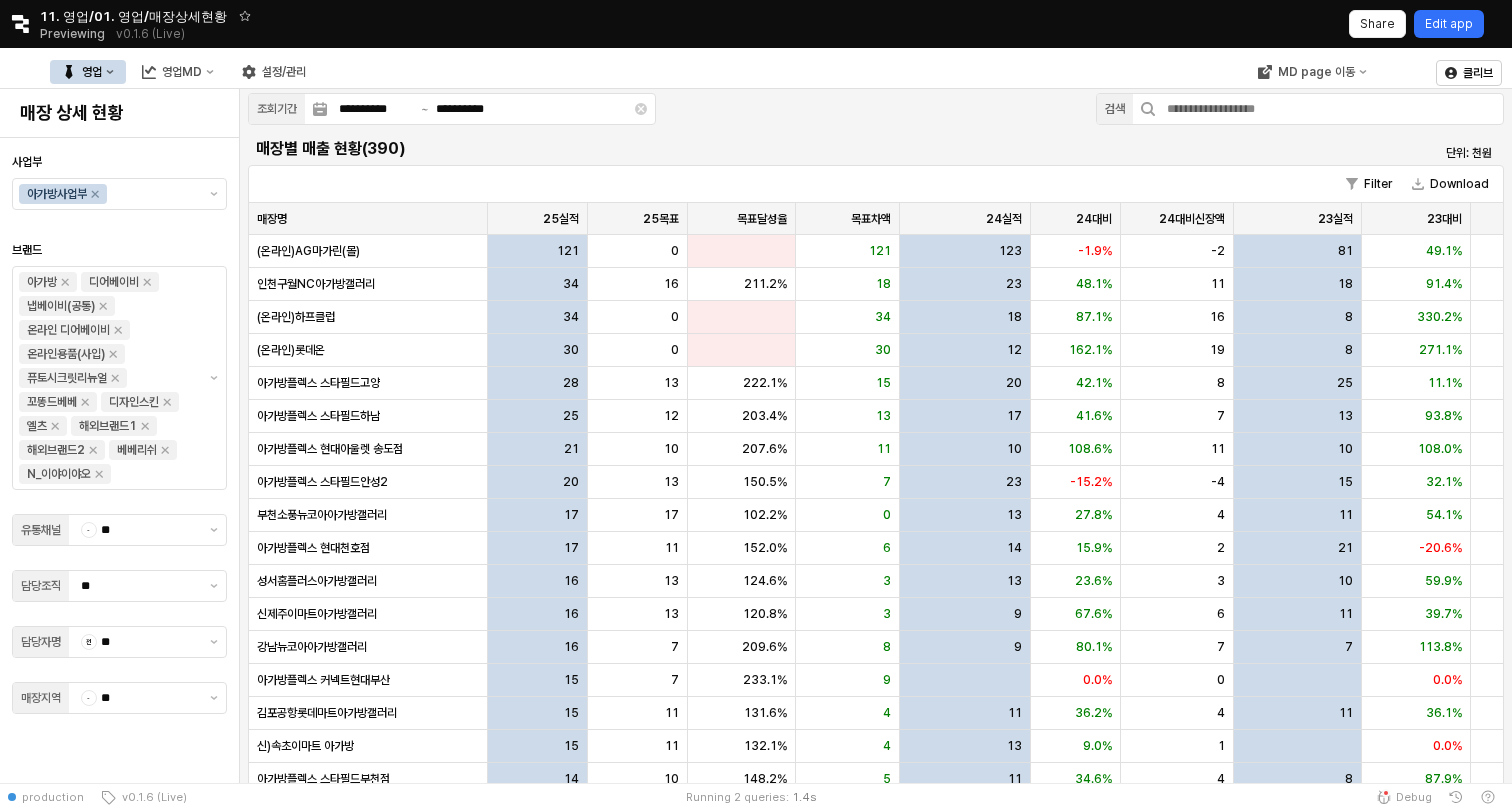 click on "Edit app" at bounding box center [1449, 24] 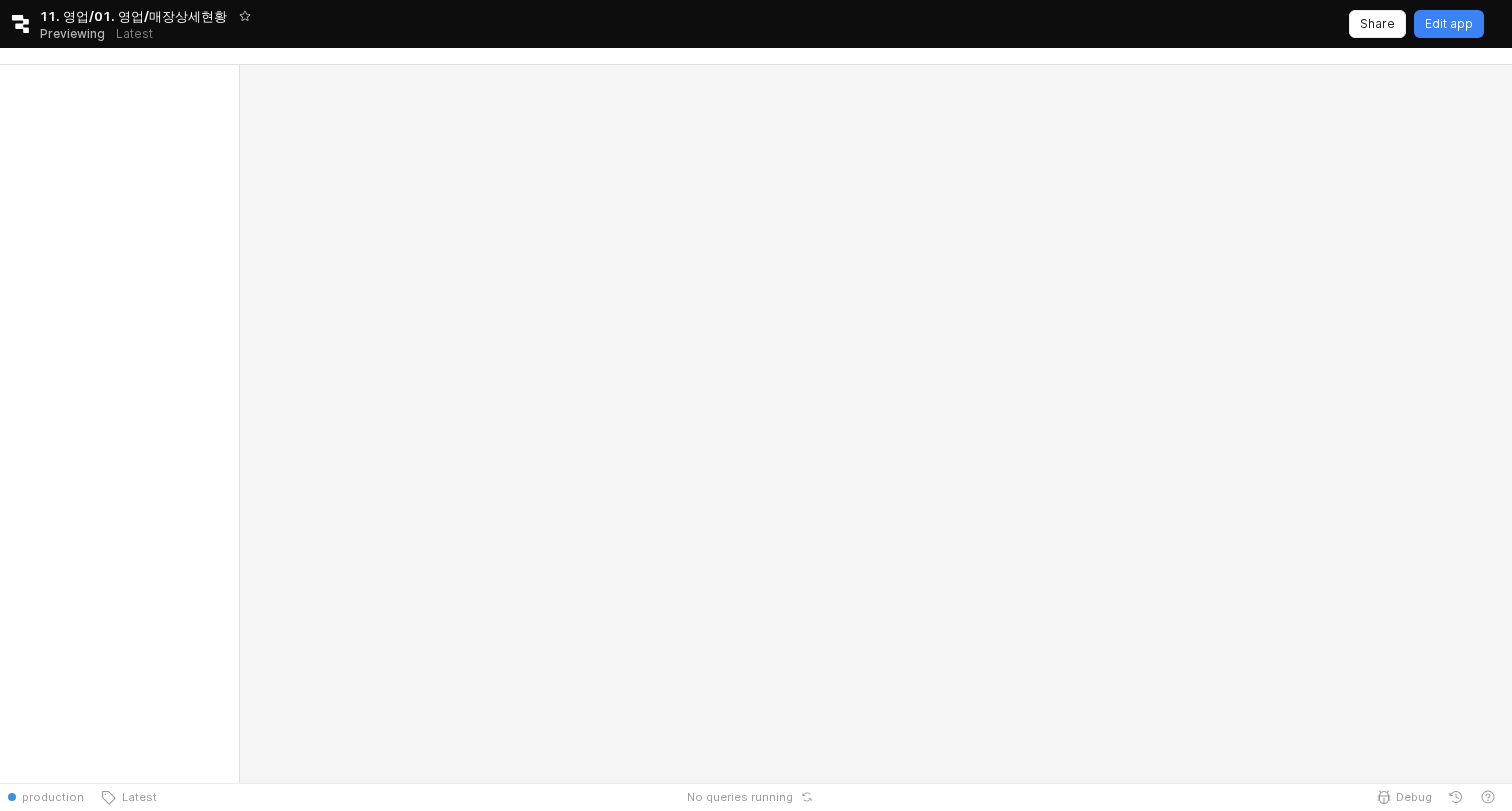 scroll, scrollTop: 0, scrollLeft: 0, axis: both 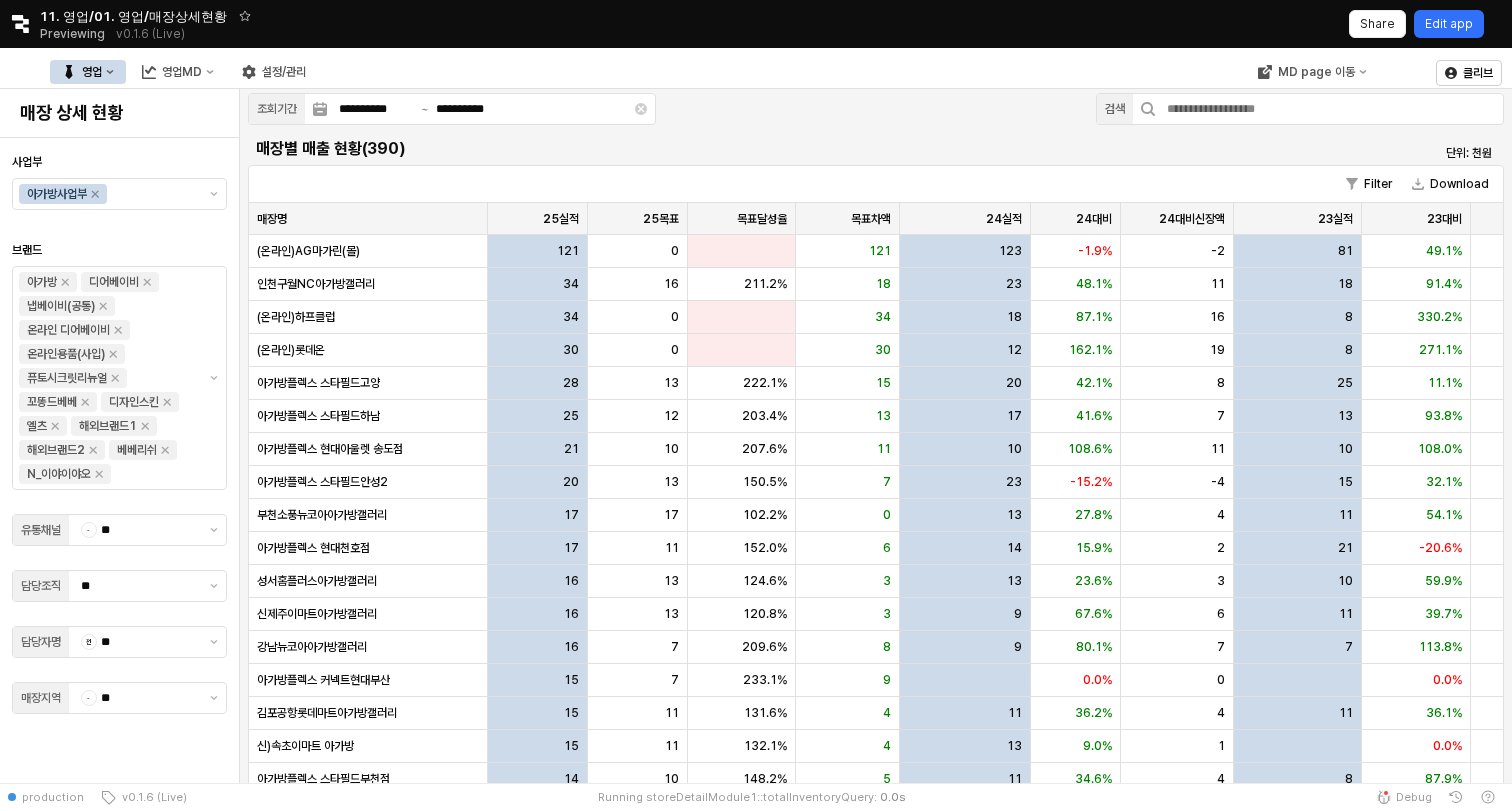 click on "Edit app" at bounding box center [1449, 24] 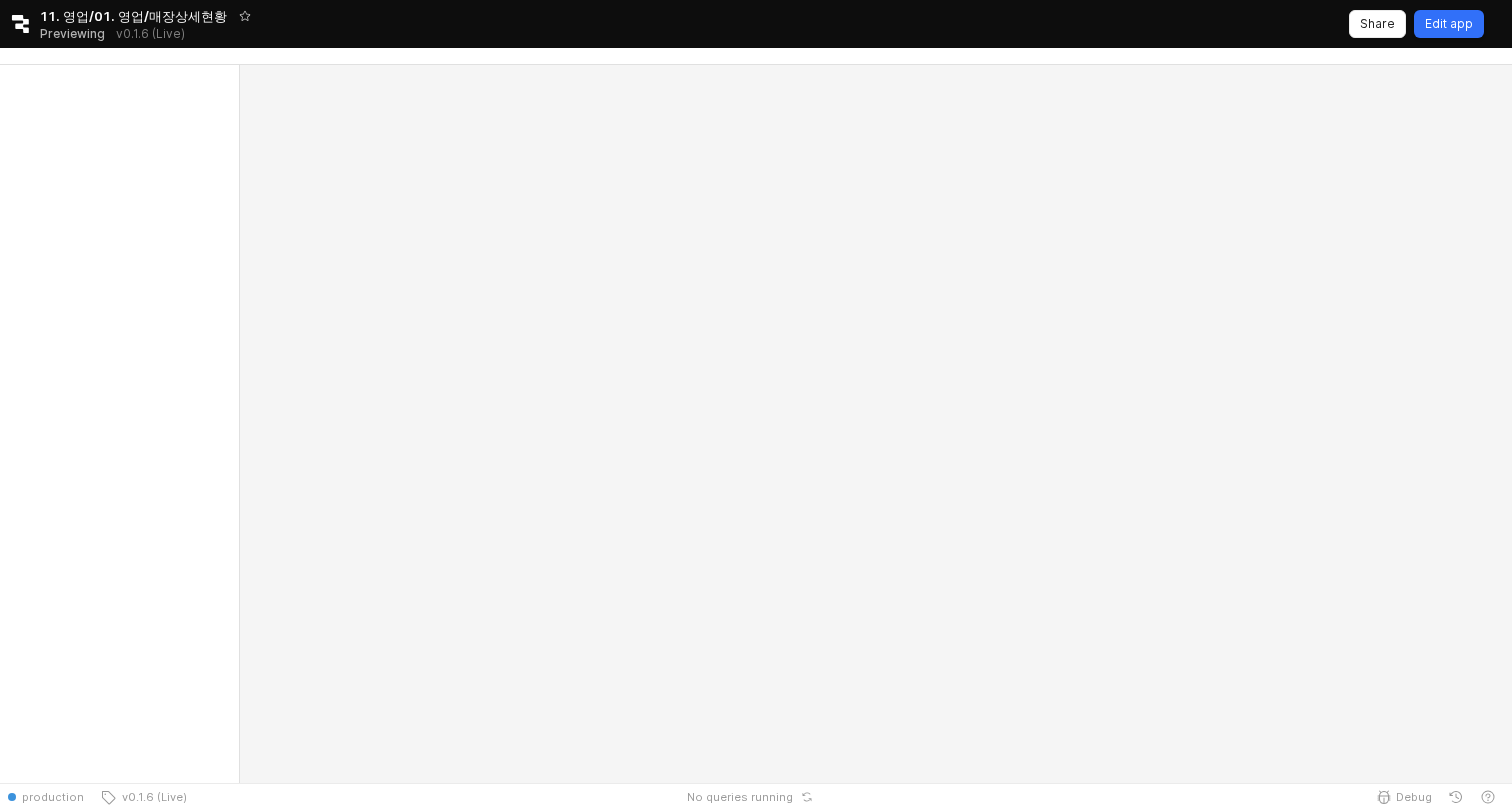 scroll, scrollTop: 0, scrollLeft: 0, axis: both 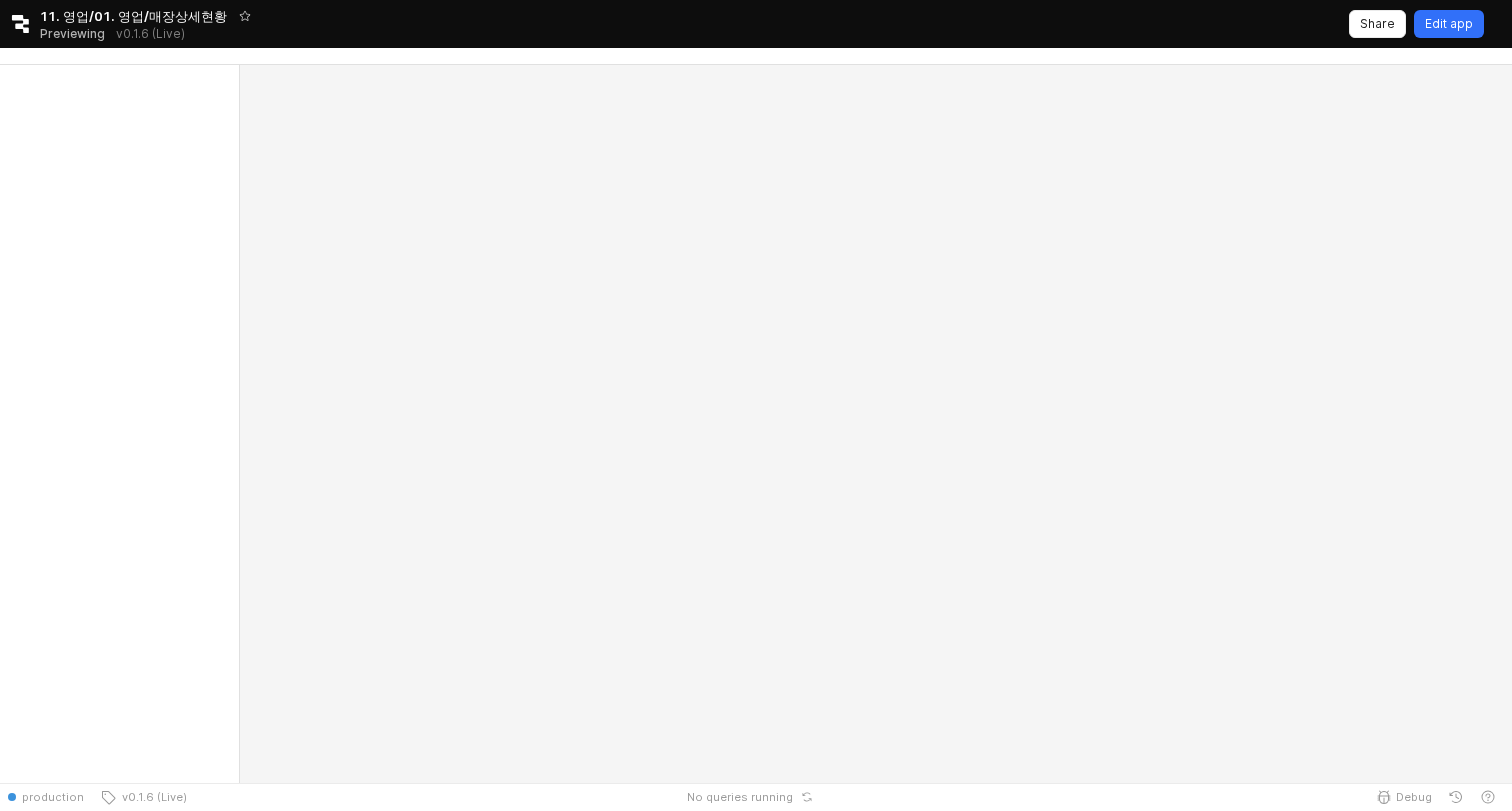 click on "Edit app" at bounding box center [1449, 24] 